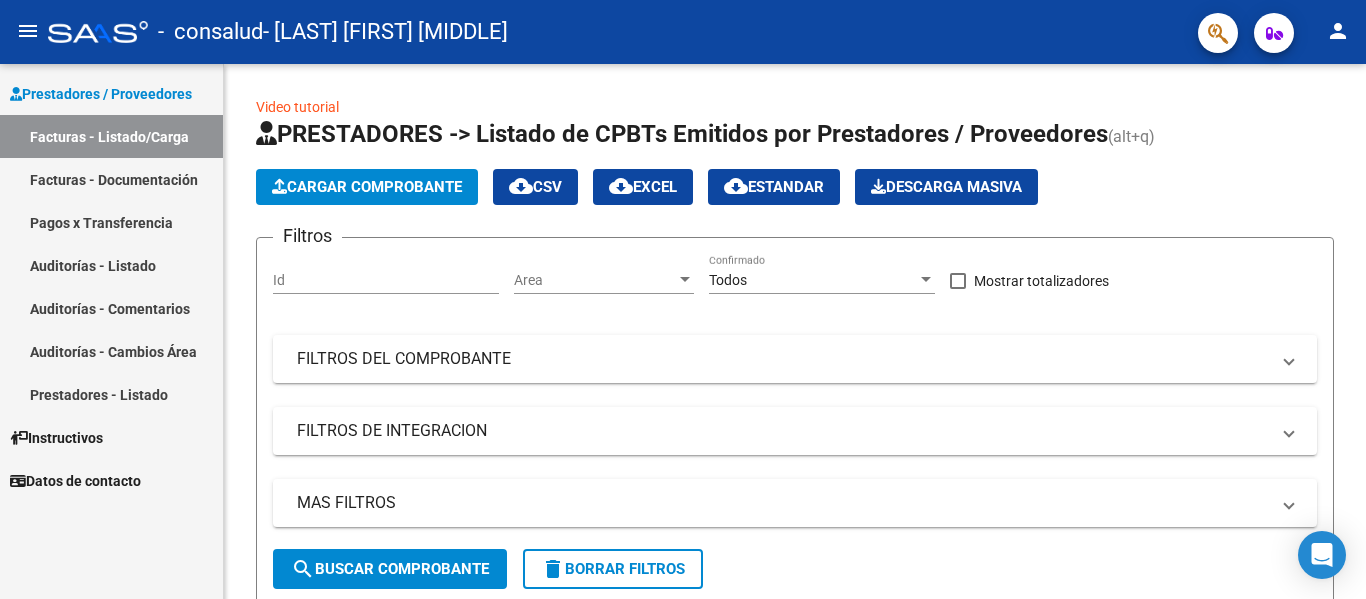 scroll, scrollTop: 0, scrollLeft: 0, axis: both 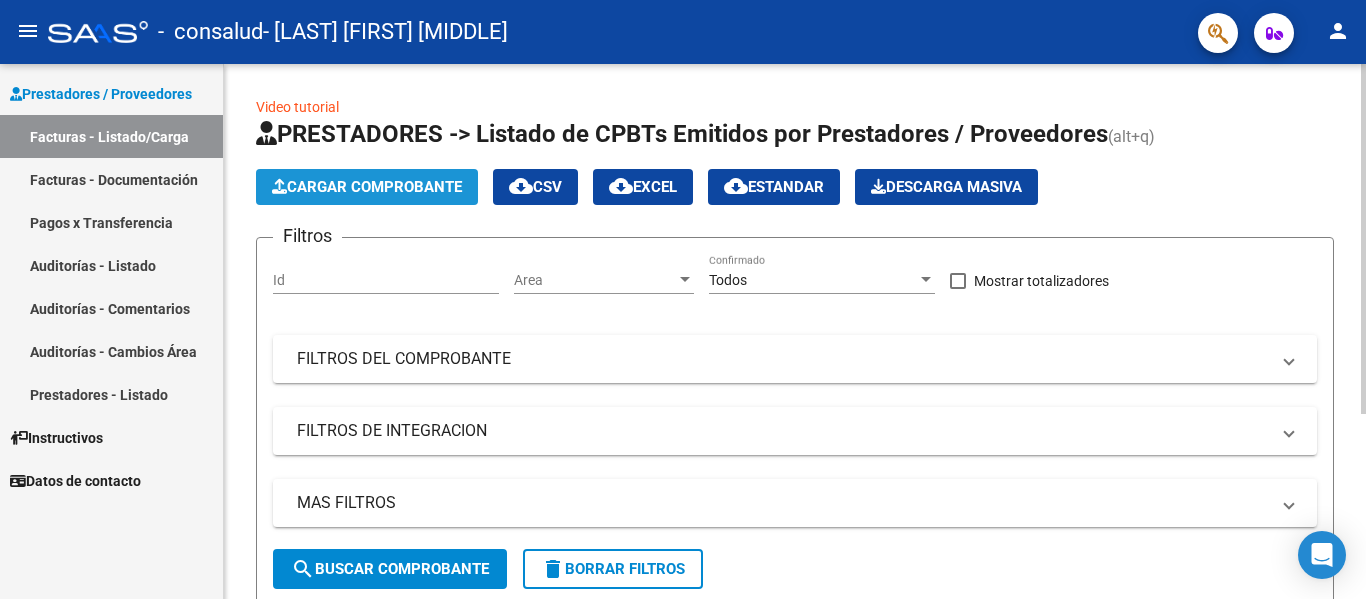 click on "Cargar Comprobante" 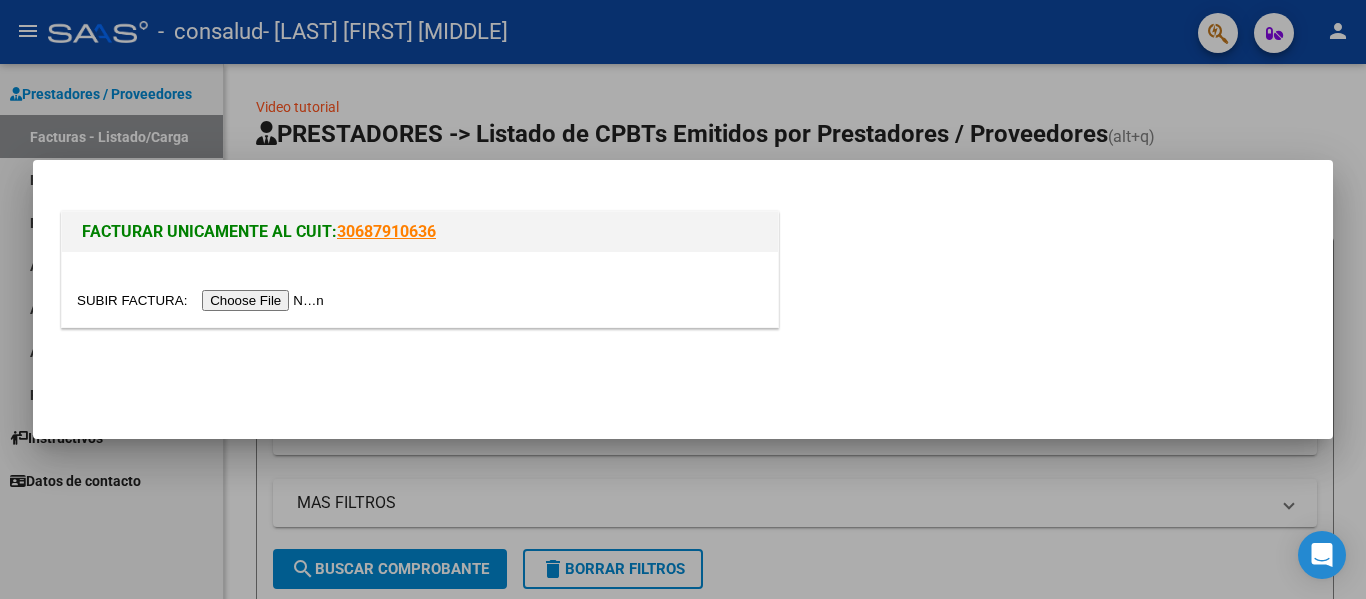 click at bounding box center [203, 300] 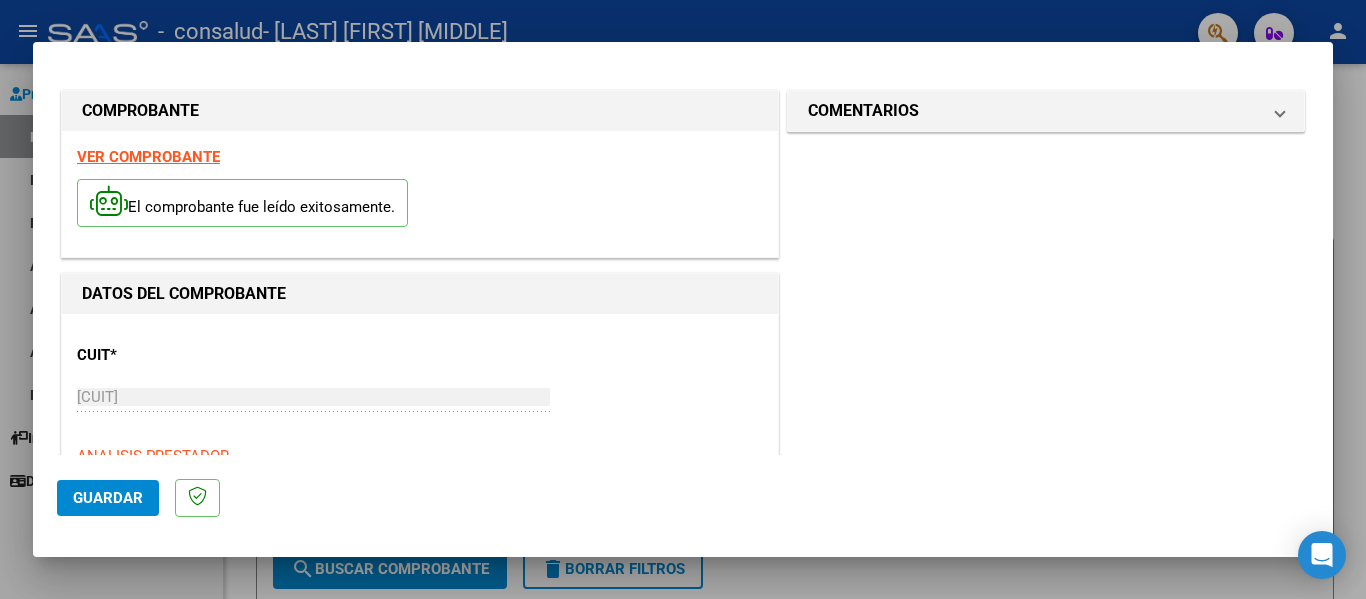 scroll, scrollTop: 0, scrollLeft: 0, axis: both 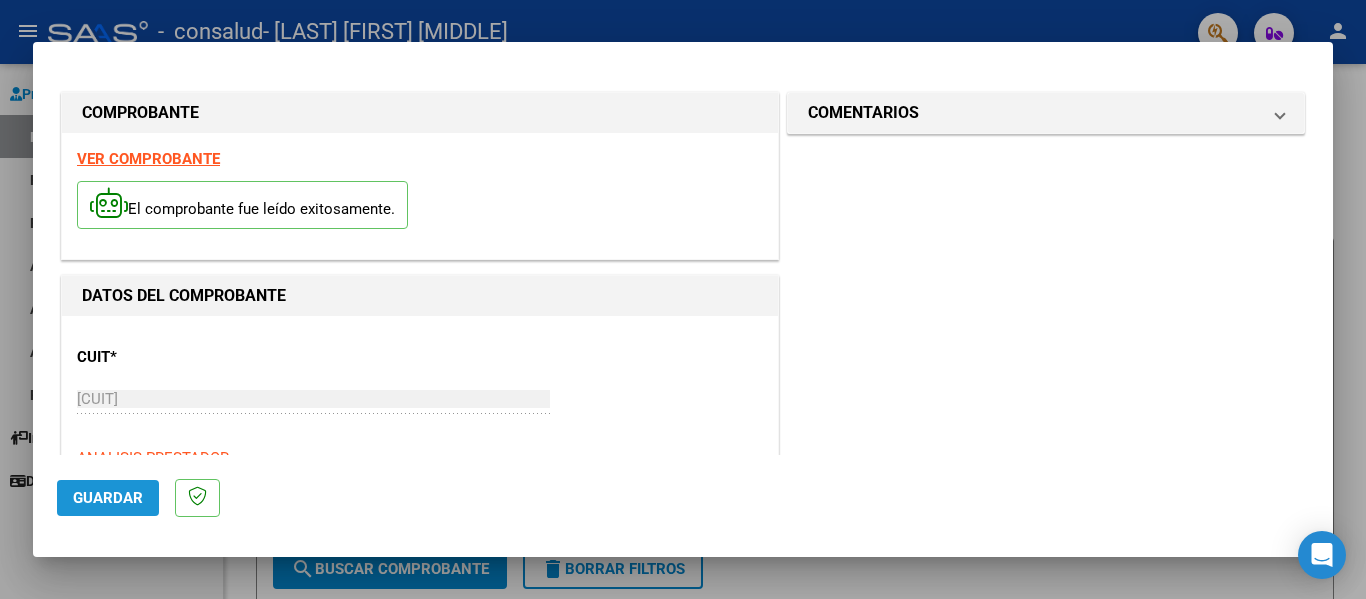 click on "Guardar" 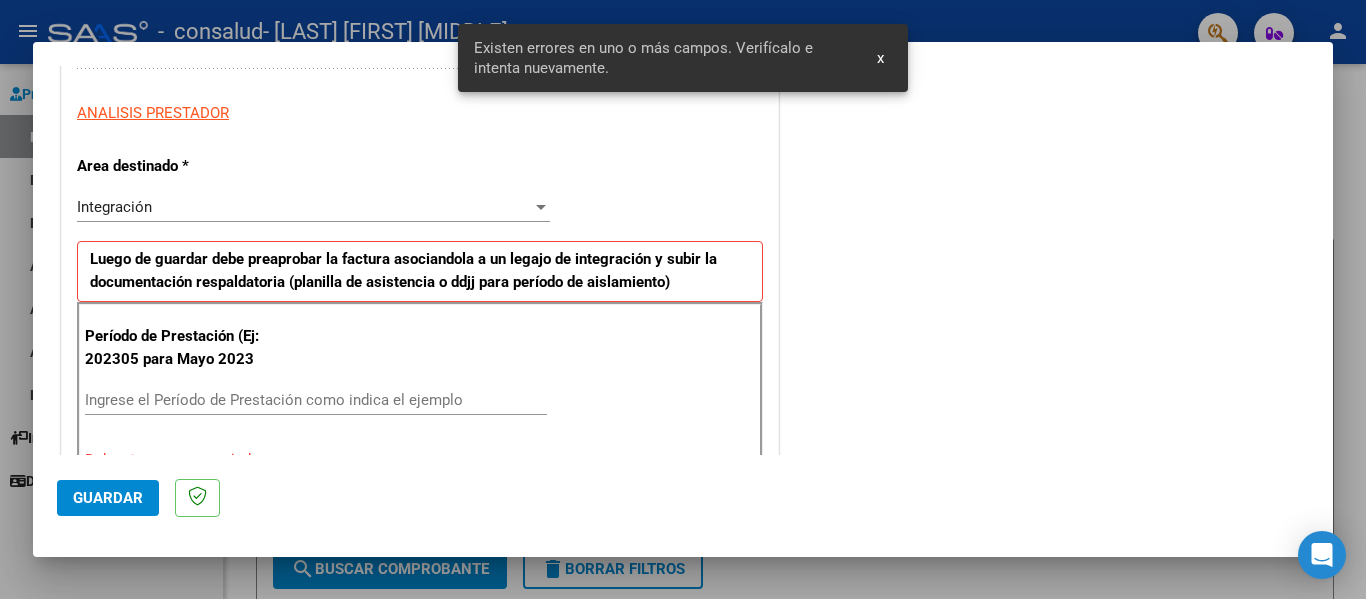 scroll, scrollTop: 464, scrollLeft: 0, axis: vertical 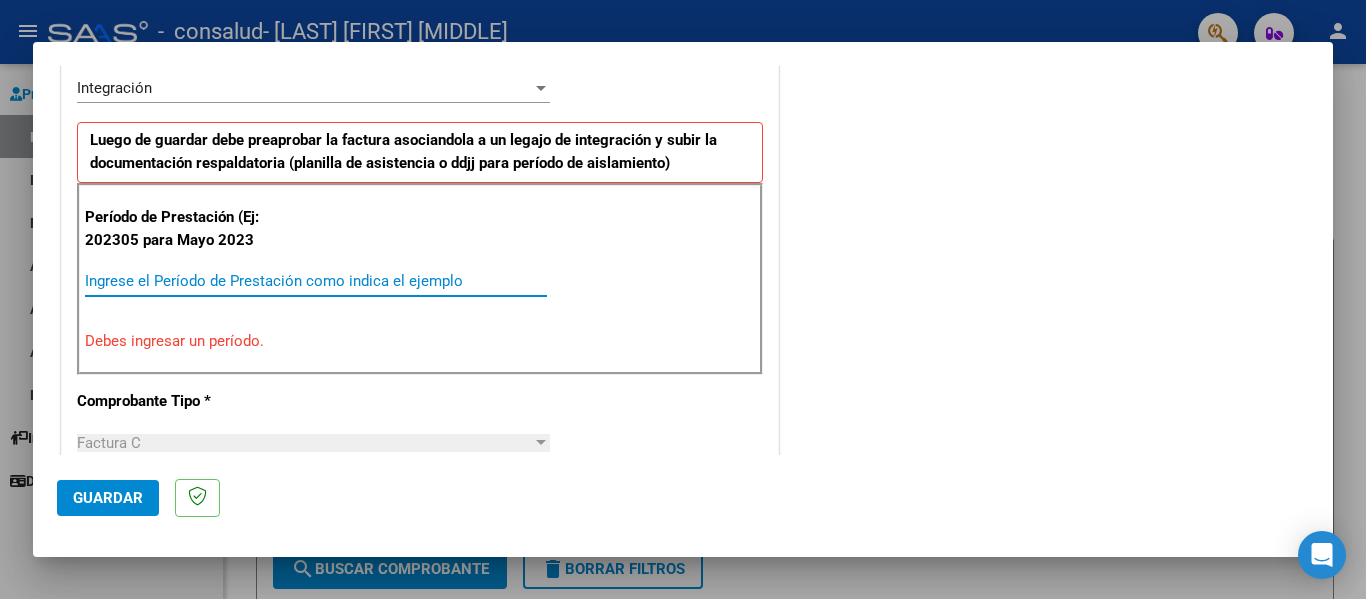 click on "Ingrese el Período de Prestación como indica el ejemplo" at bounding box center (316, 281) 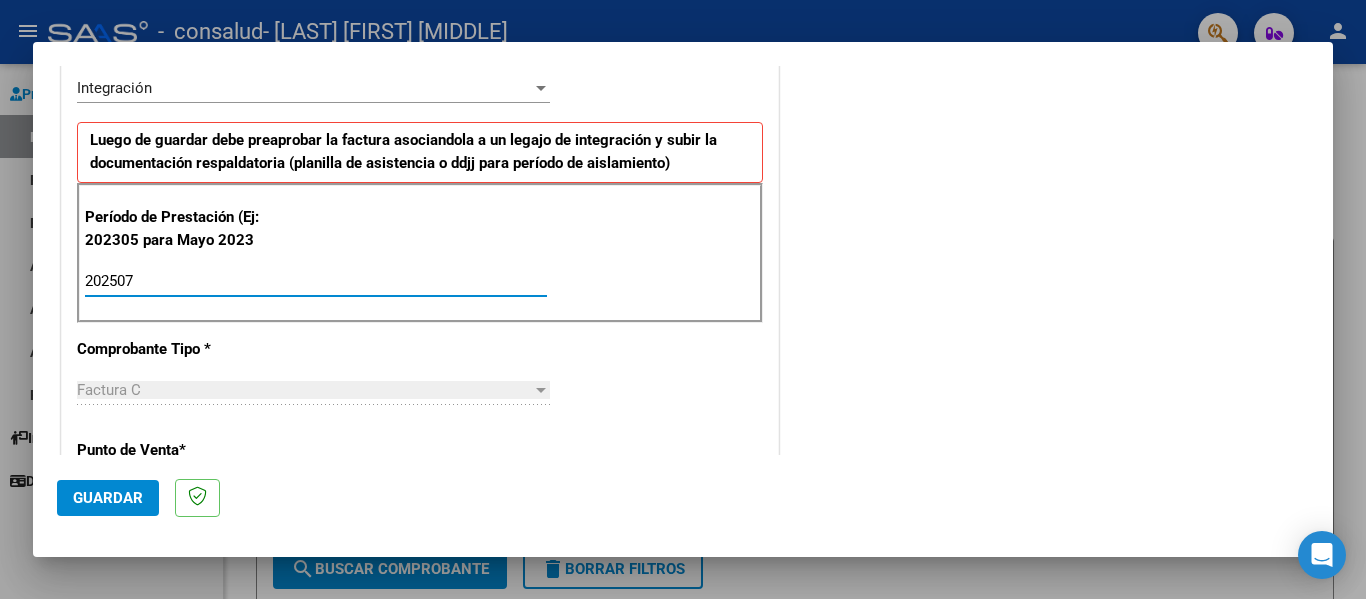 type on "202507" 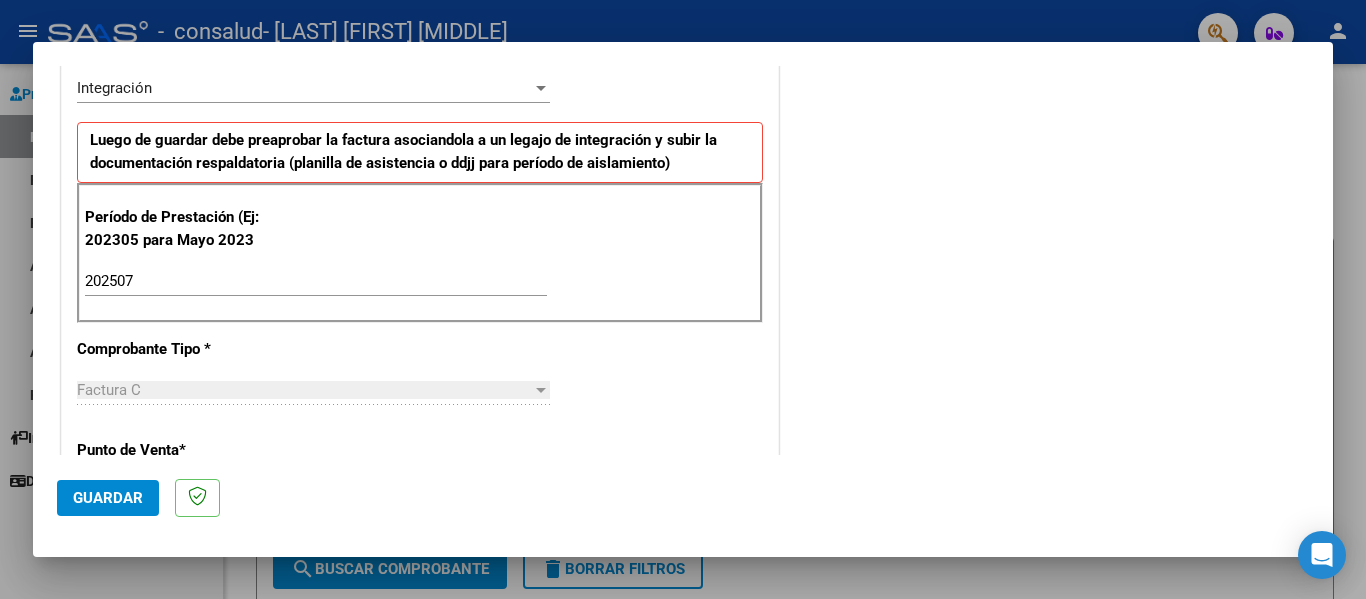 click on "Período de Prestación (Ej: 202305 para Mayo 2023    202507 Ingrese el Período de Prestación como indica el ejemplo" at bounding box center (420, 253) 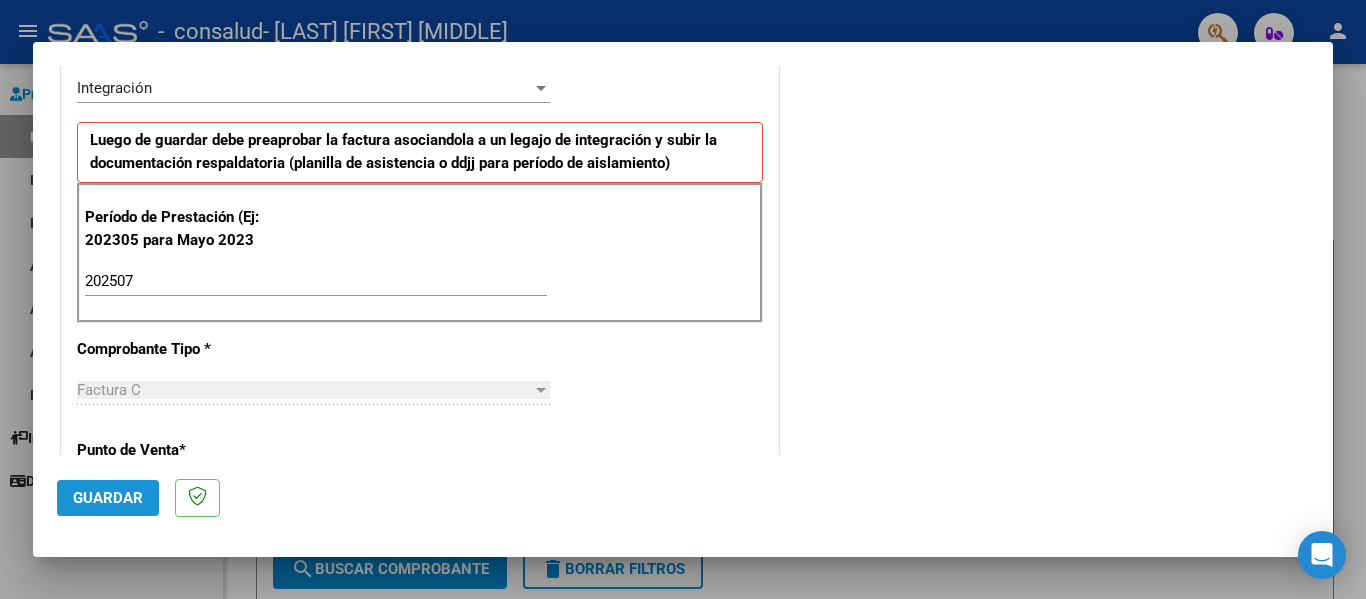 click on "Guardar" 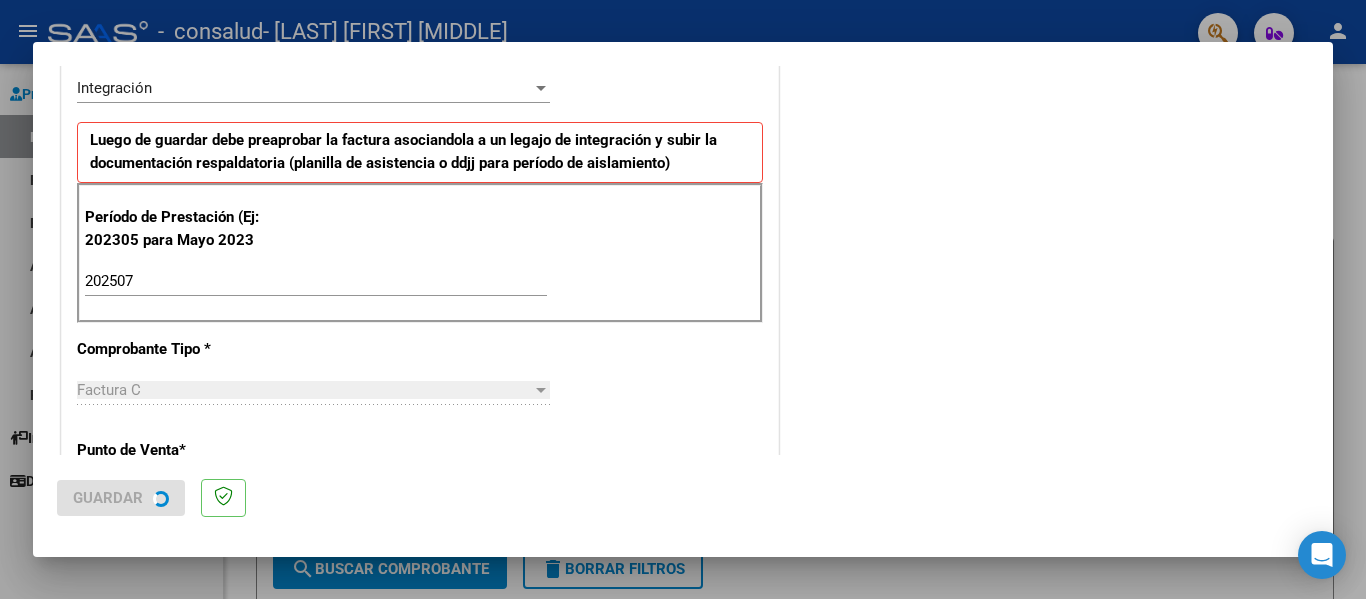 scroll, scrollTop: 0, scrollLeft: 0, axis: both 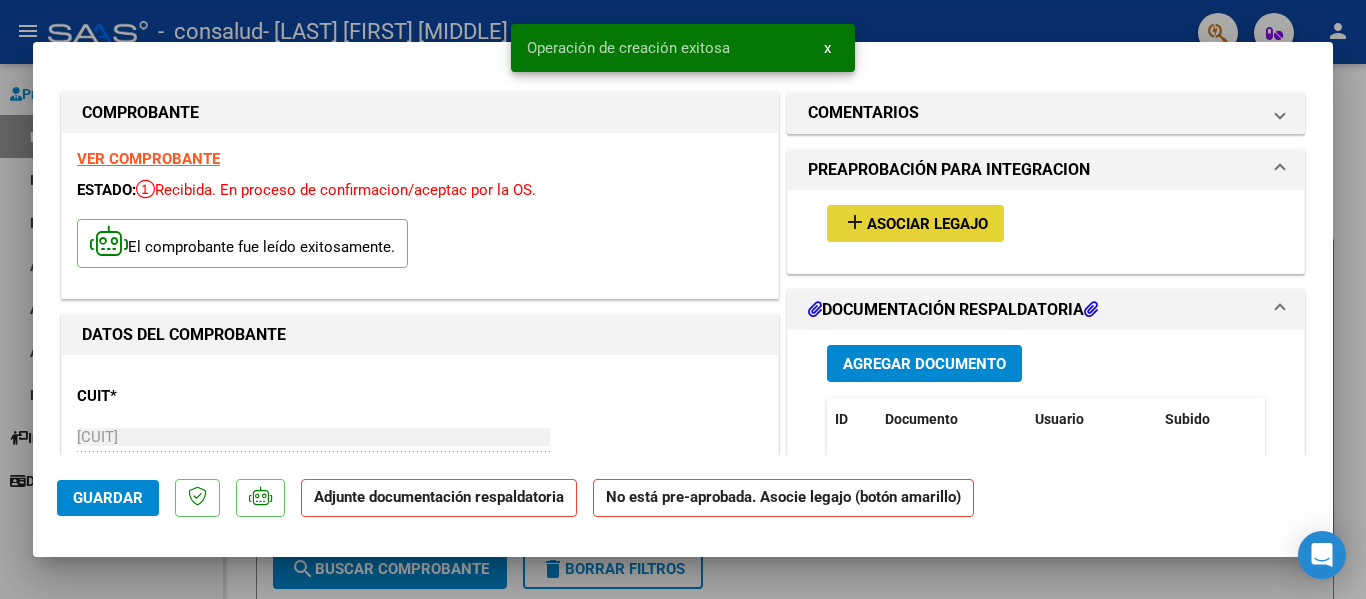 click on "Asociar Legajo" at bounding box center (927, 224) 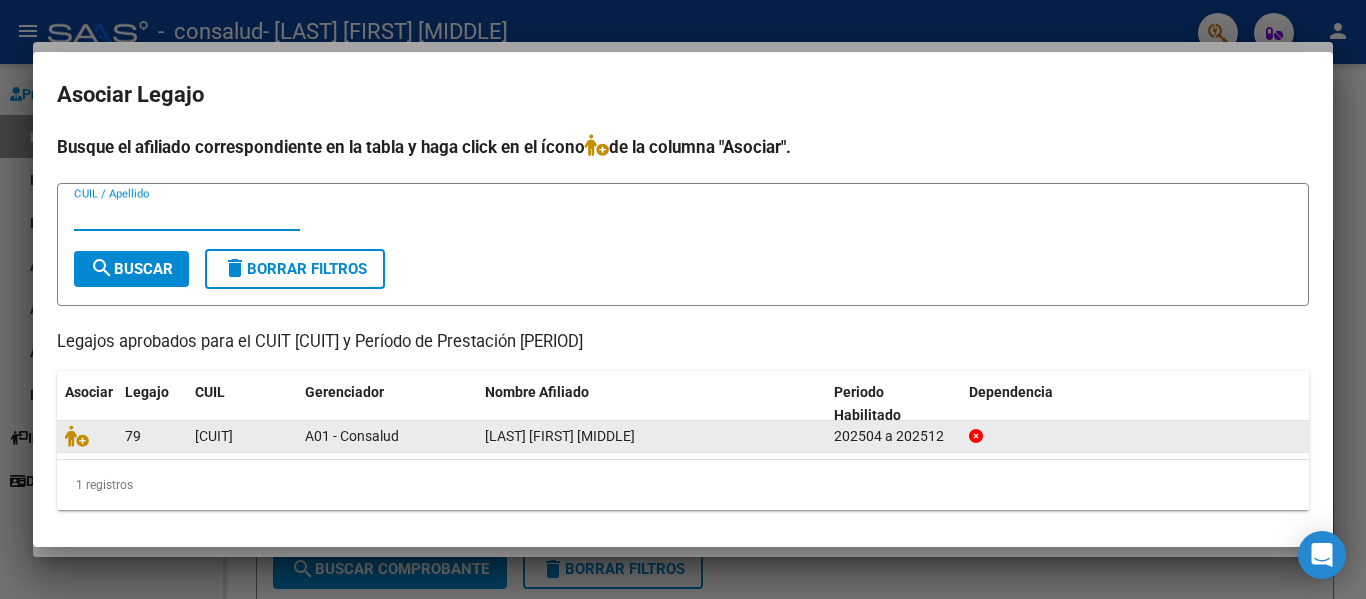 click on "A01 - Consalud" 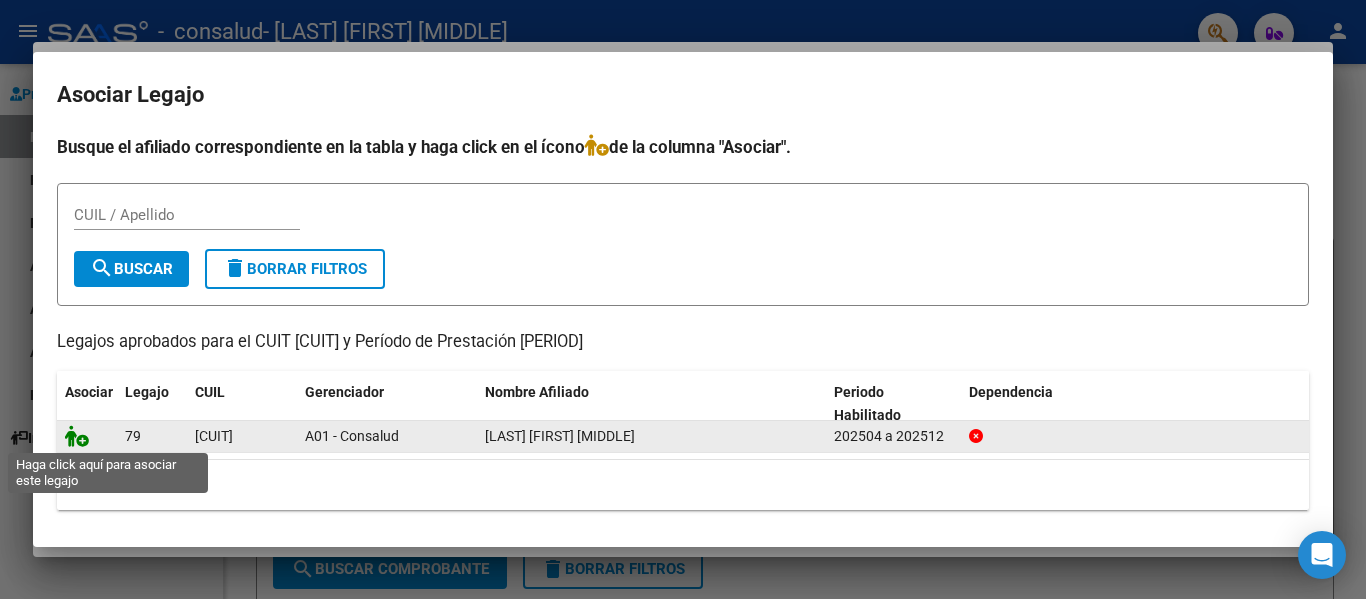 click 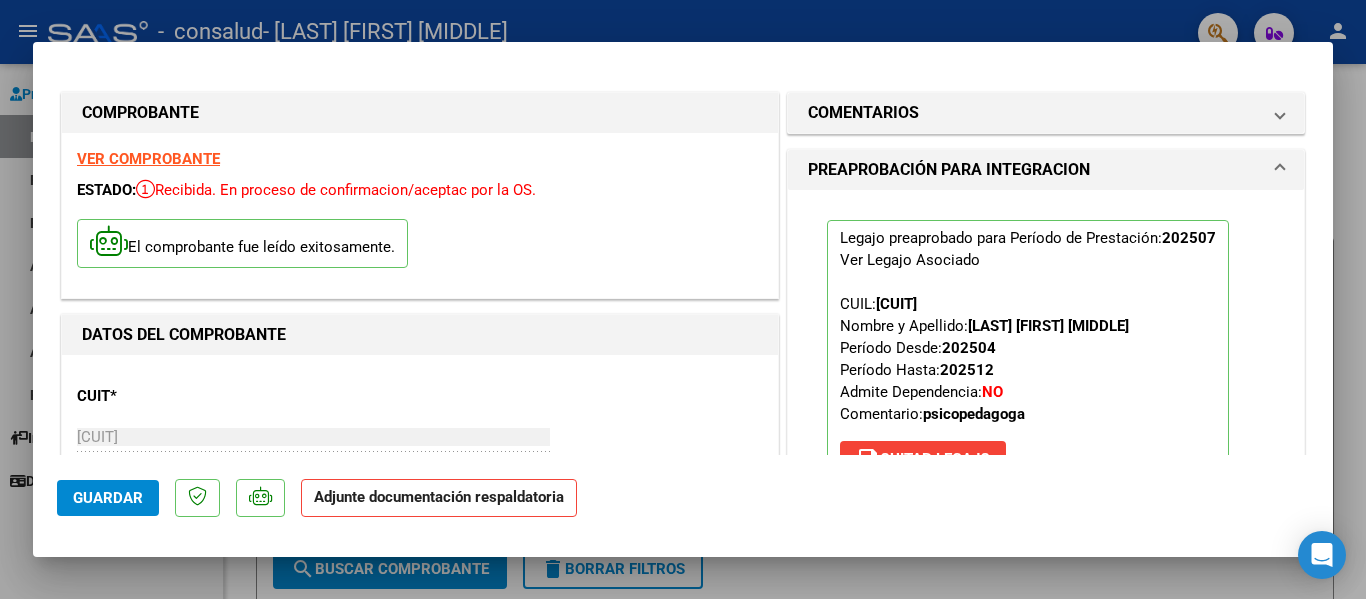 click on "[LAST] [FIRST] [MIDDLE]" at bounding box center [1048, 326] 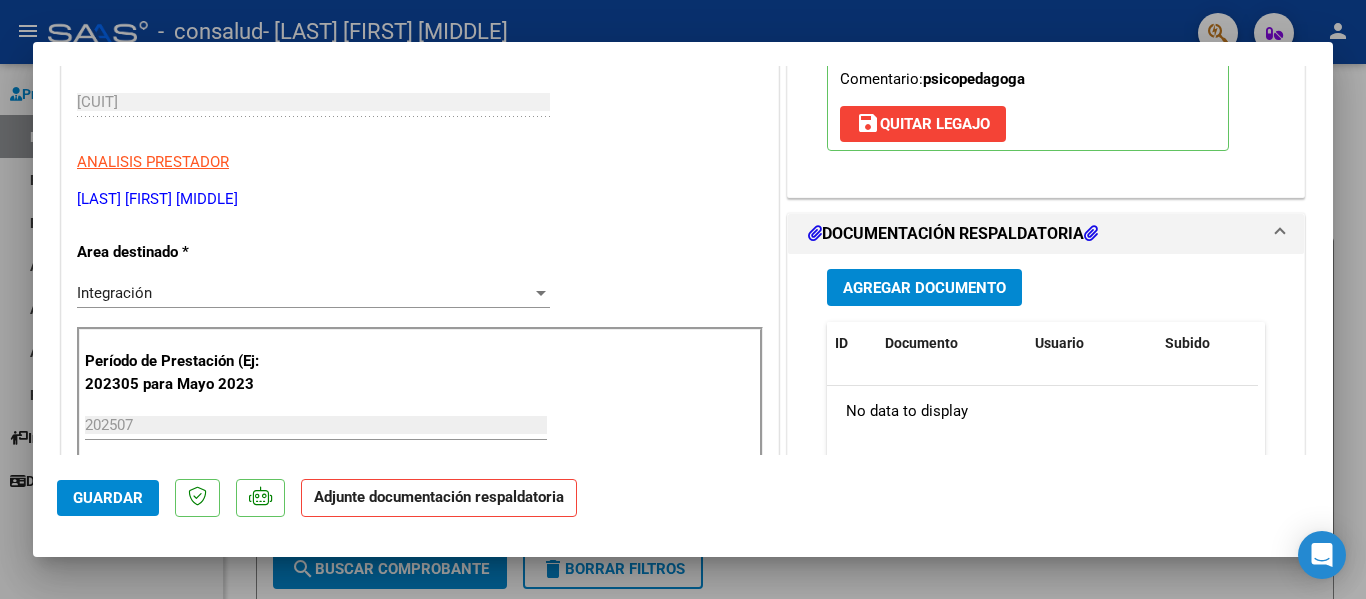 scroll, scrollTop: 543, scrollLeft: 0, axis: vertical 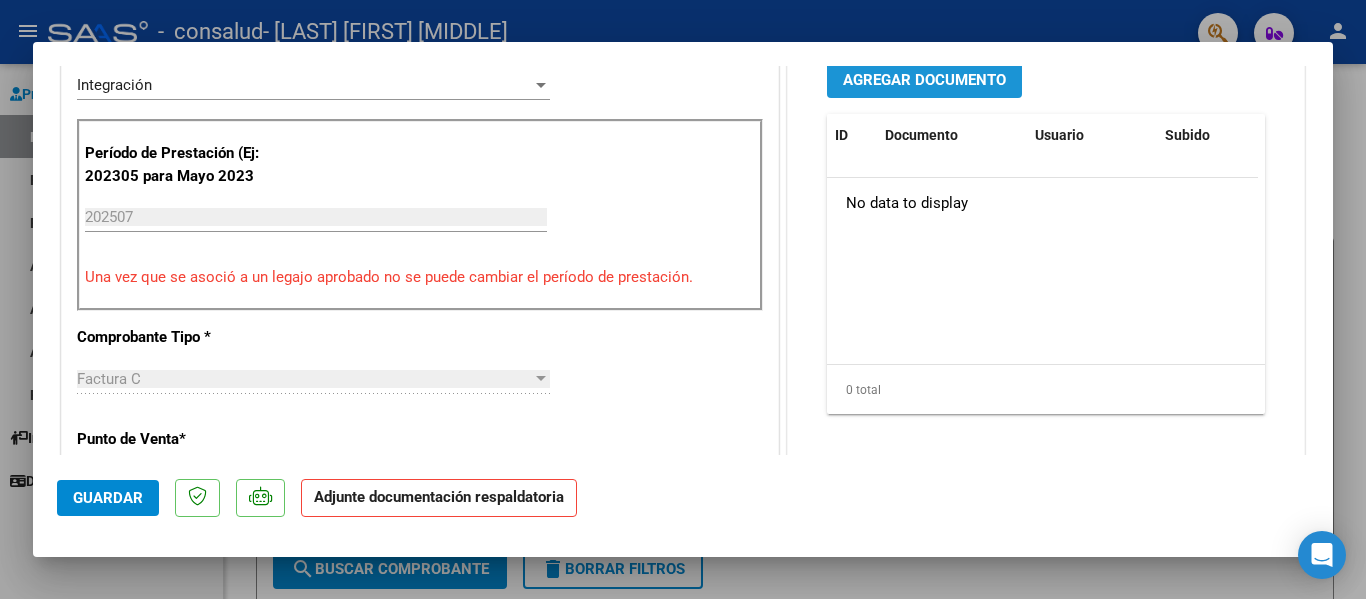 click on "Agregar Documento" at bounding box center (924, 80) 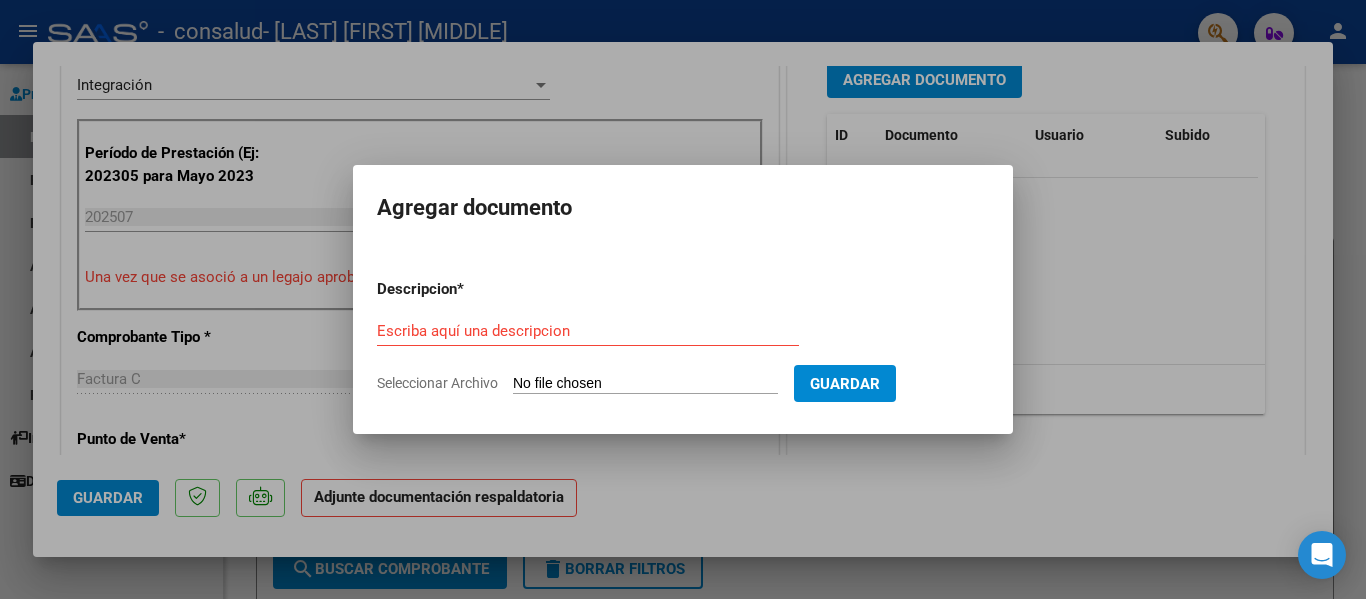 click on "Seleccionar Archivo" at bounding box center (645, 384) 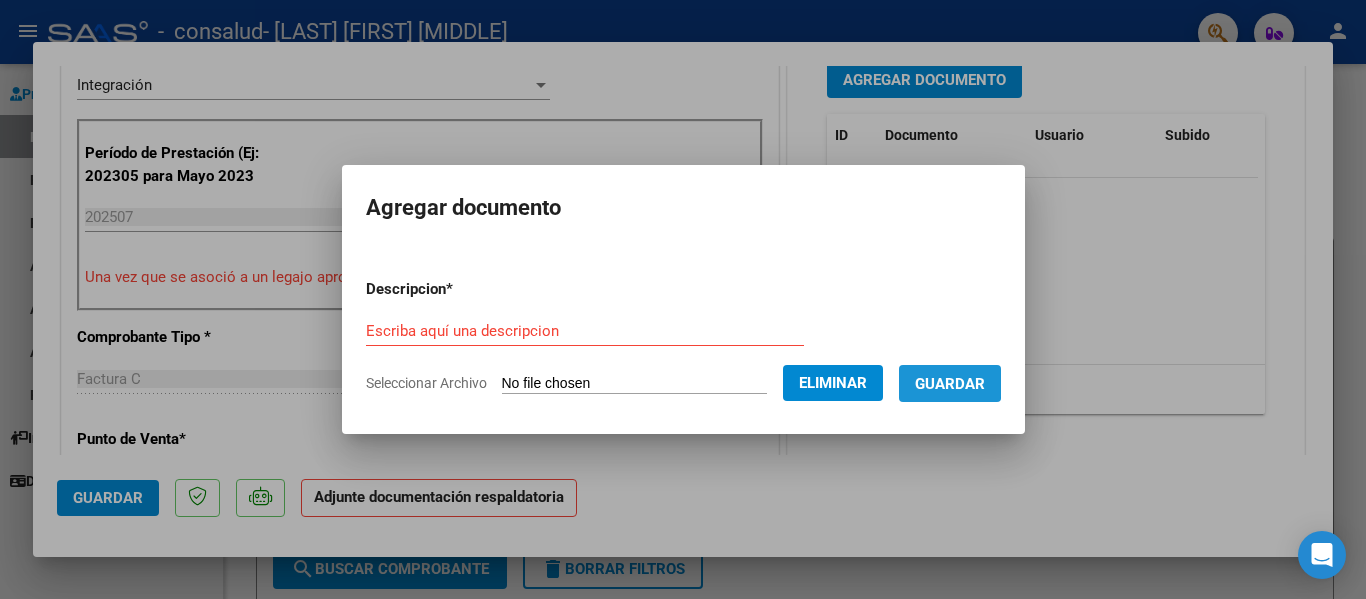 click on "Guardar" at bounding box center (950, 384) 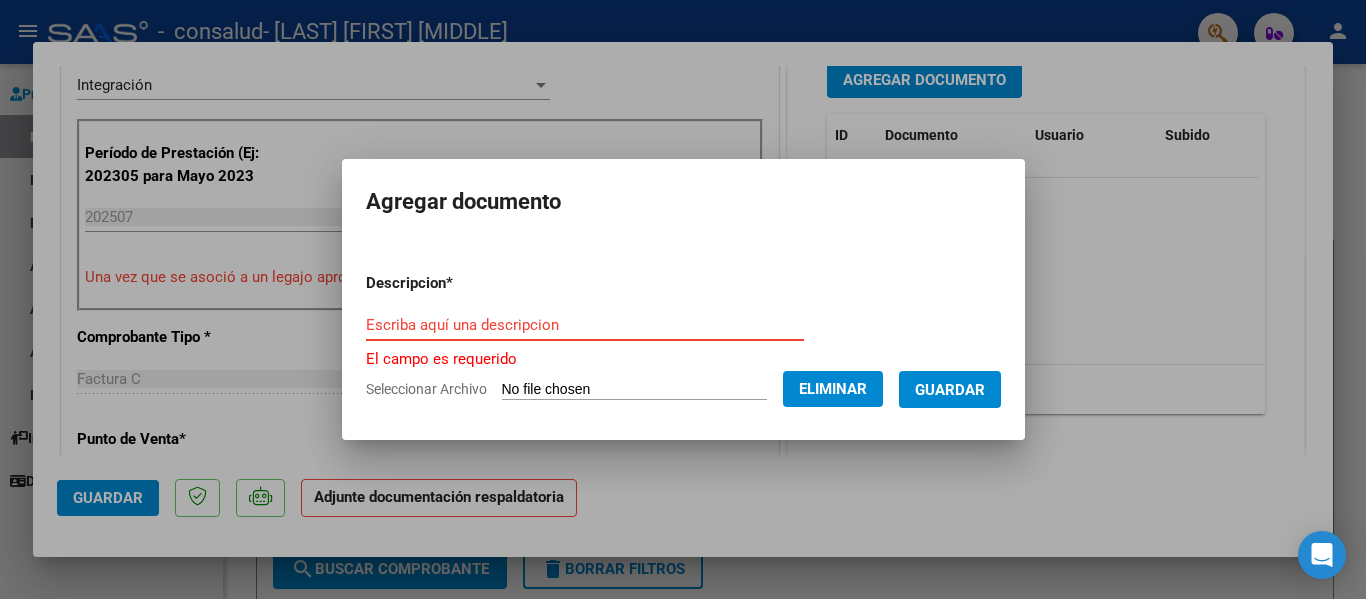 click on "Escriba aquí una descripcion" at bounding box center [585, 325] 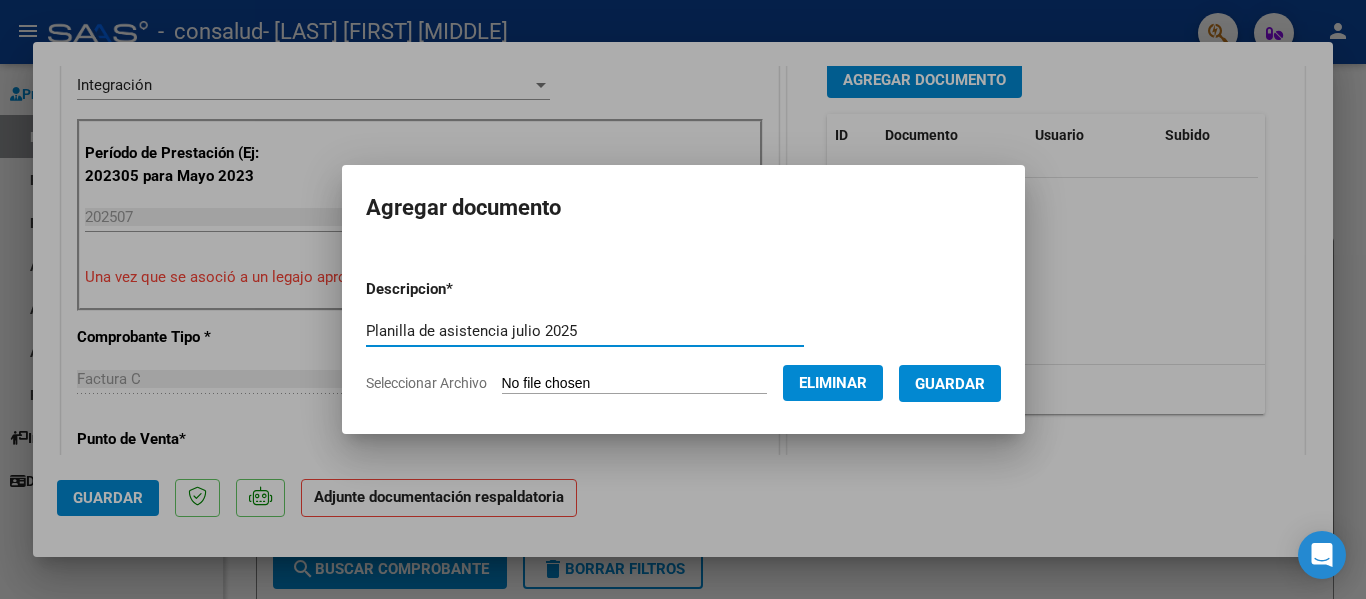 type on "Planilla de asistencia julio 2025" 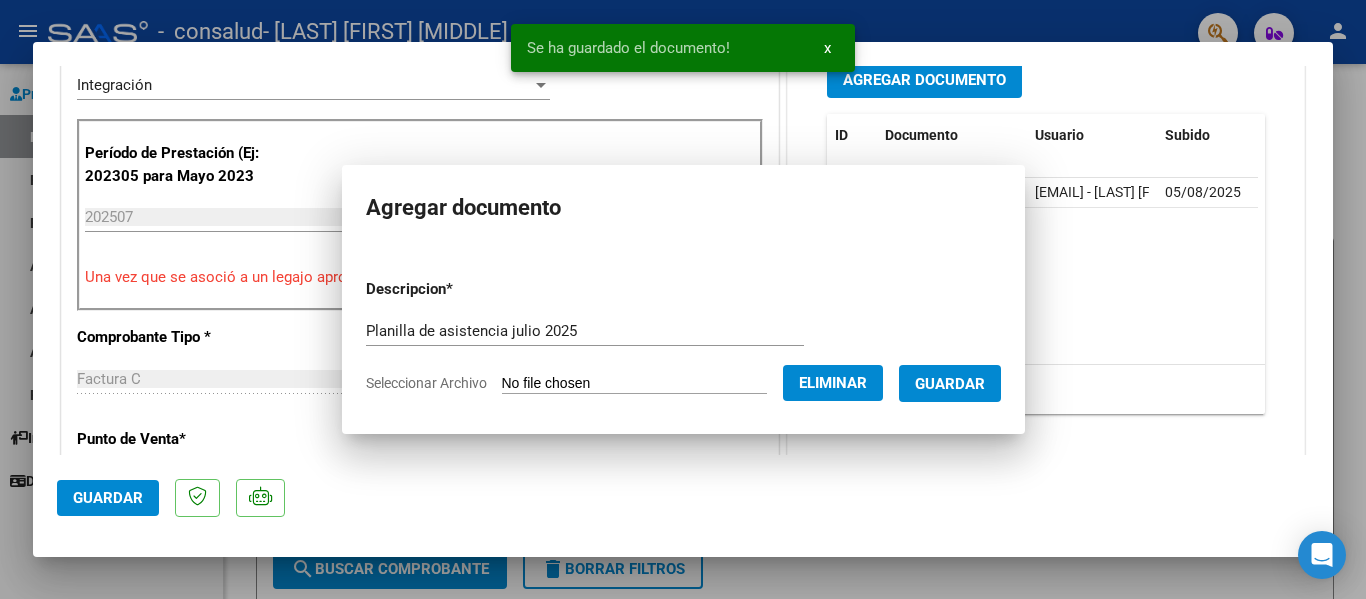 scroll, scrollTop: 539, scrollLeft: 0, axis: vertical 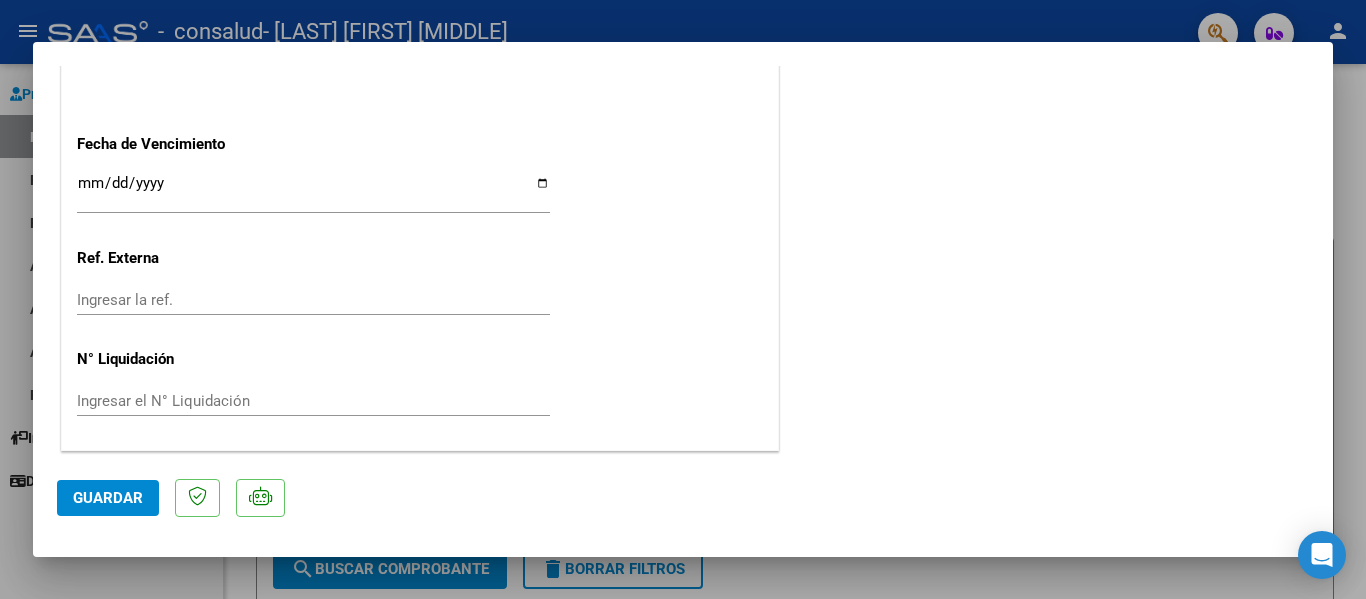 click on "Guardar" 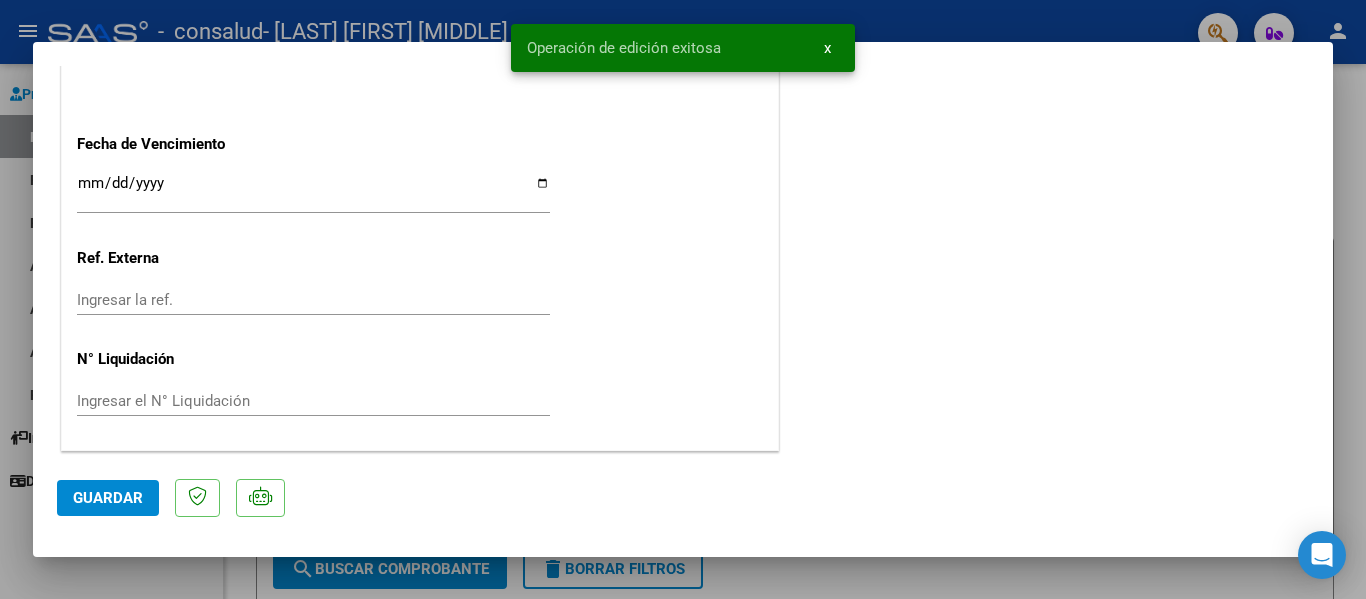 click at bounding box center (683, 299) 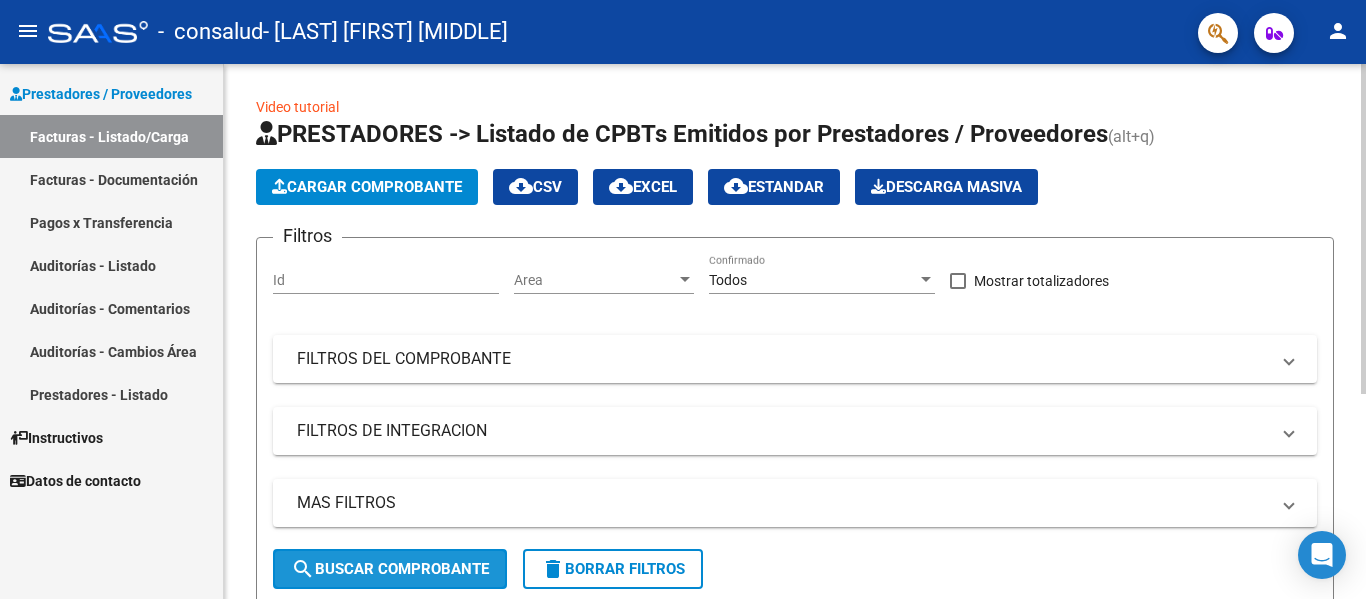 click on "search  Buscar Comprobante" 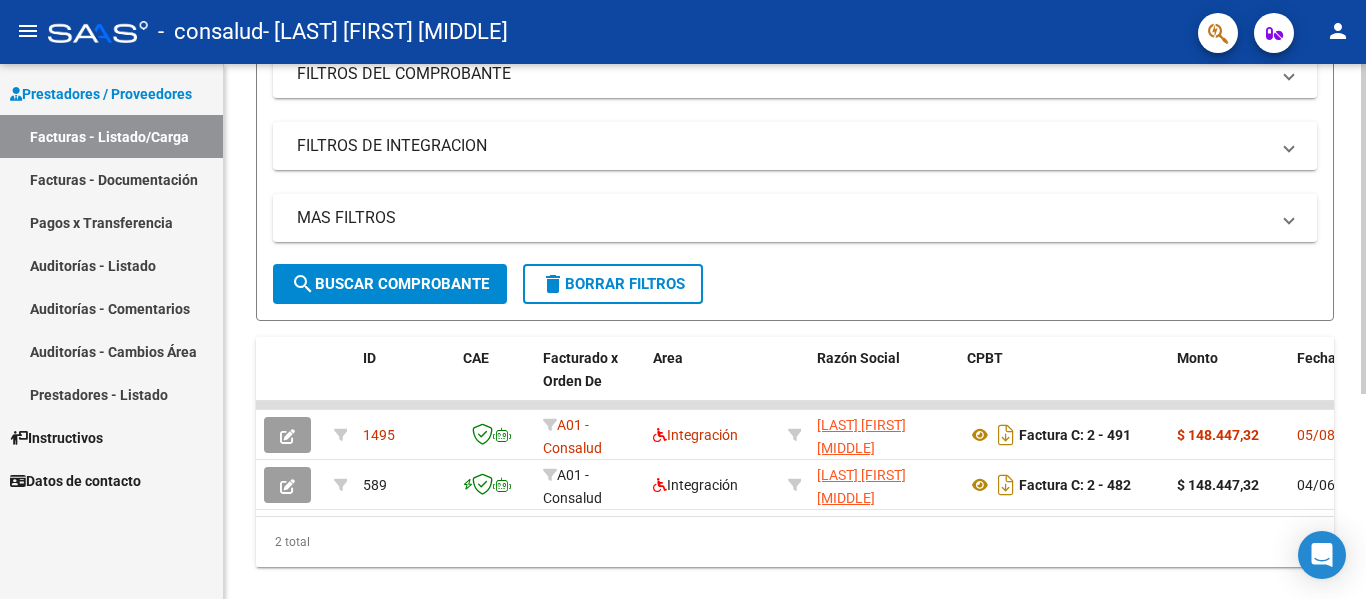 scroll, scrollTop: 333, scrollLeft: 0, axis: vertical 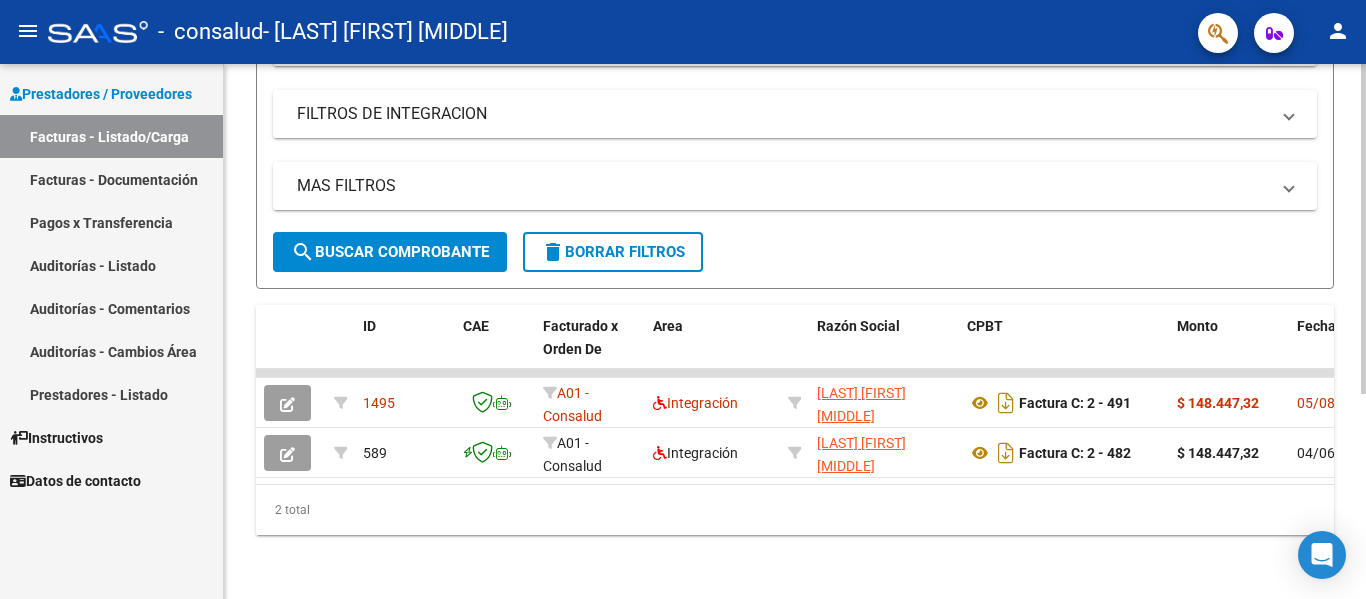 click on "1495  A01 - Consalud  Integración [LAST] [FIRST] [MIDDLE]    [CUIT]   Factura C: 2 - 491  $ 148.447,32 [DATE] 0 [DATE]  -      [PERIOD]  79 [LAST] [FIRST] [MIDDLE] [CUIT] [DATE]   [LAST] [FIRST] [MIDDLE]  [EMAIL]
589  A01 - Consalud  Integración [LAST] [FIRST] [MIDDLE]    [CUIT]   Factura C: 2 - 482  $ 148.447,32 [DATE] 62 [DATE]  -     DS [PERIOD] $ 148.447,32 $ 0,00  [PERIOD]  79 [LAST] [FIRST] [MIDDLE] [CUIT] [DATE] [DATE] [FIRST] [LAST] [FIRST] [LAST]" 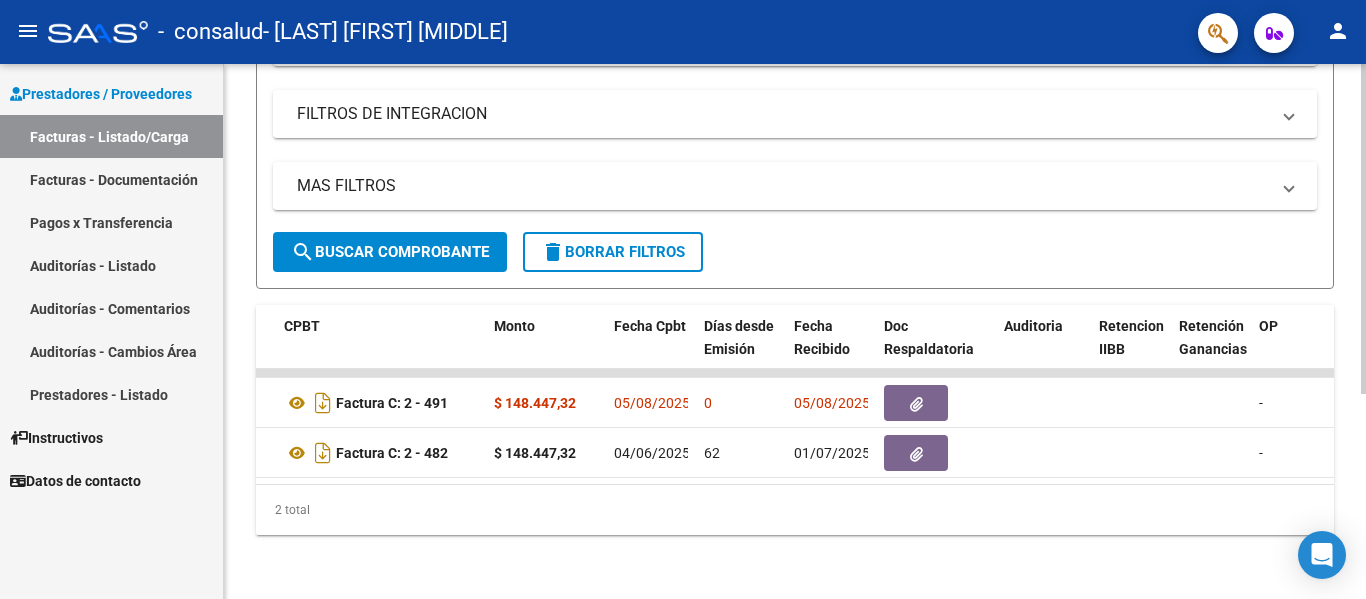 scroll, scrollTop: 0, scrollLeft: 687, axis: horizontal 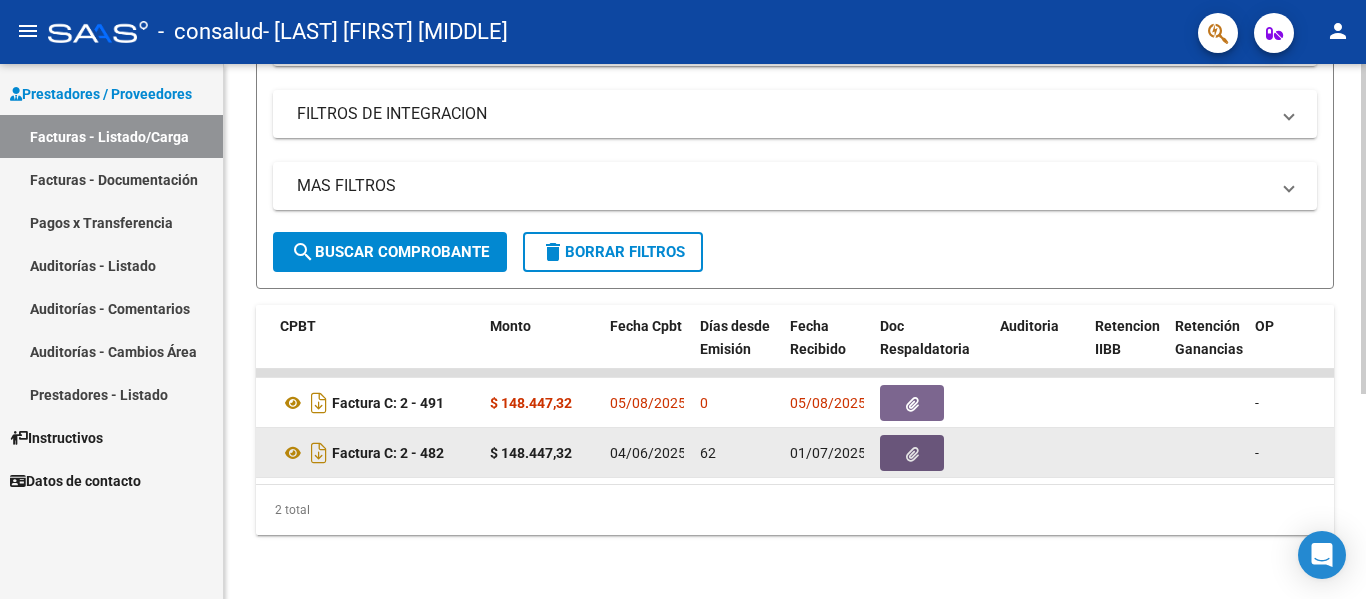 click 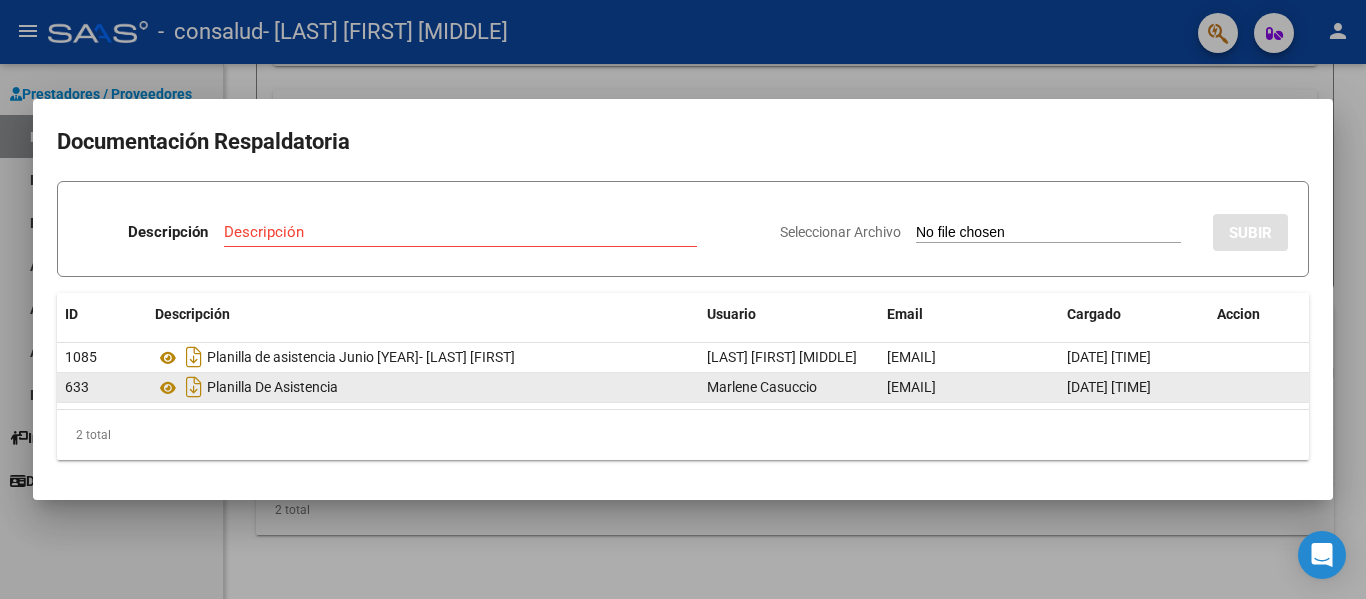 click on "Planilla De Asistencia" 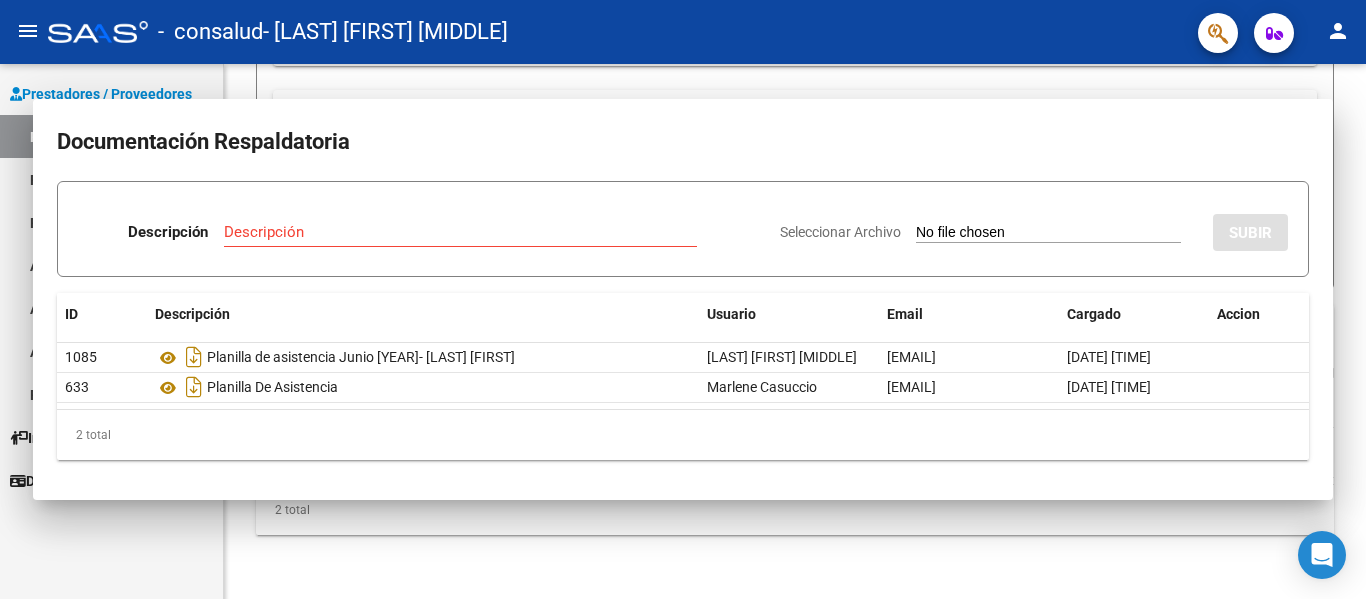 type 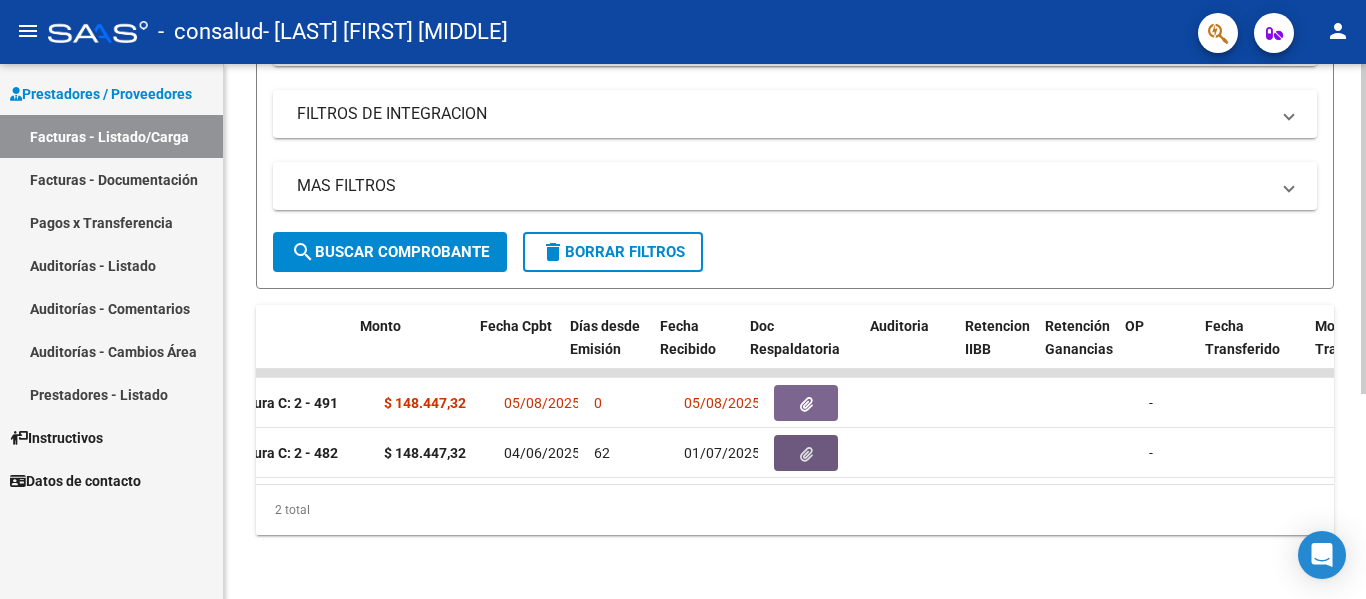 scroll, scrollTop: 0, scrollLeft: 882, axis: horizontal 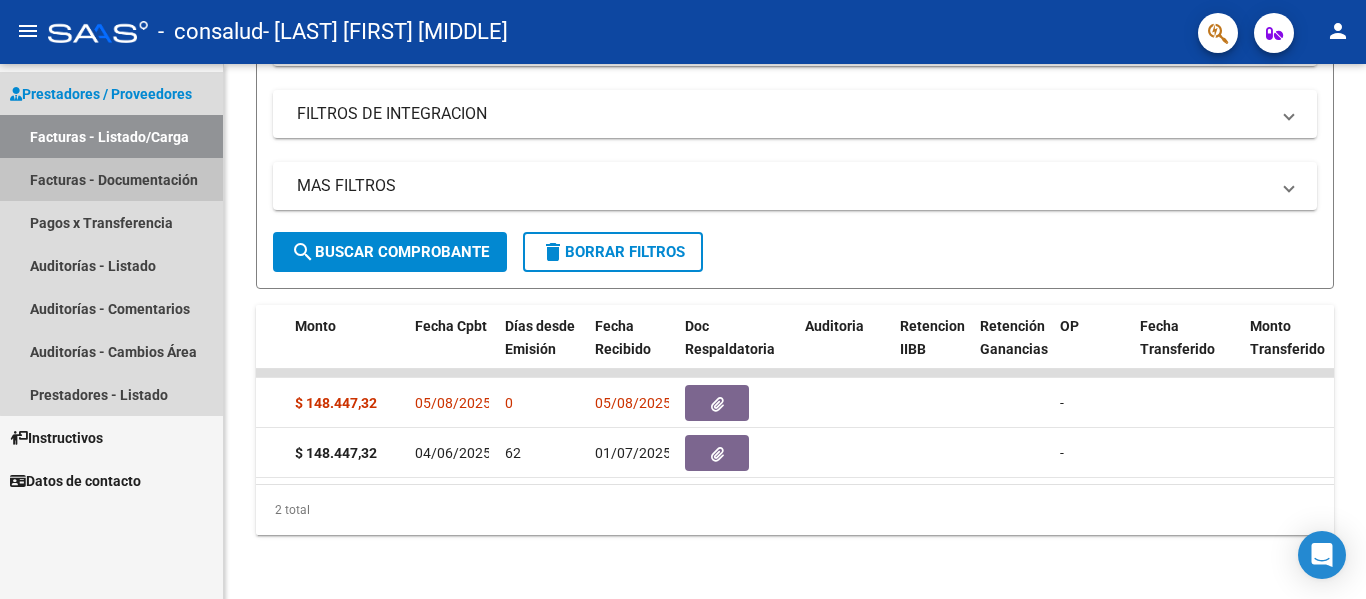 click on "Facturas - Documentación" at bounding box center [111, 179] 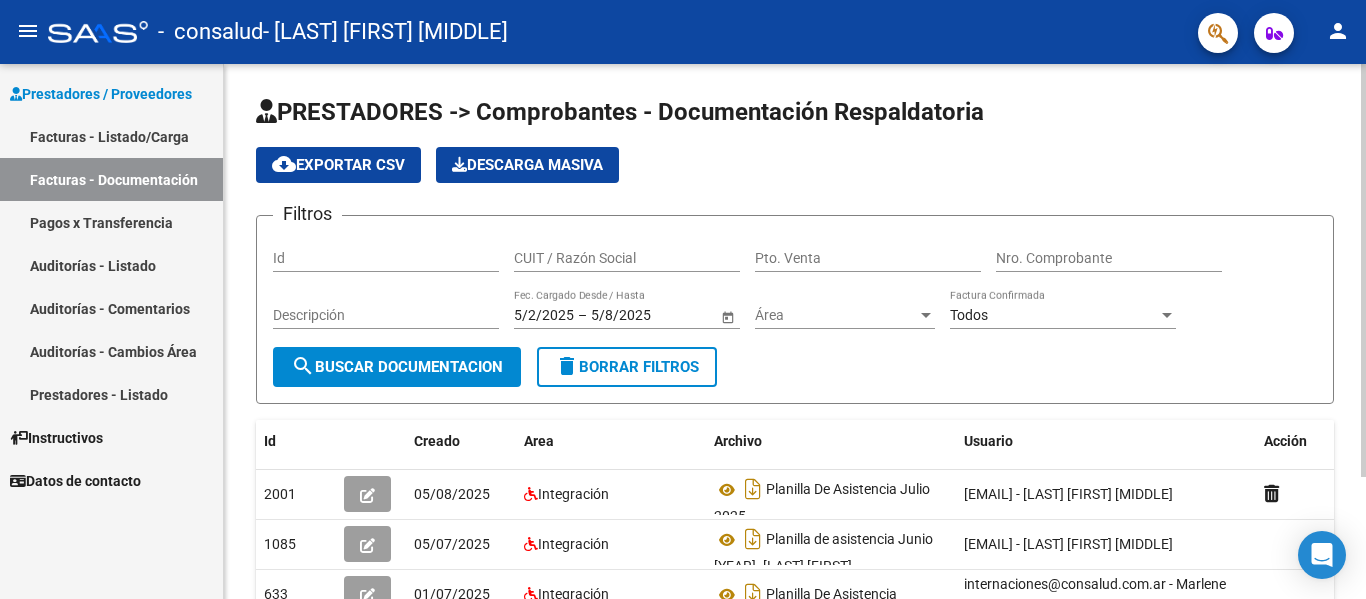 drag, startPoint x: 1359, startPoint y: 181, endPoint x: 1269, endPoint y: 133, distance: 102 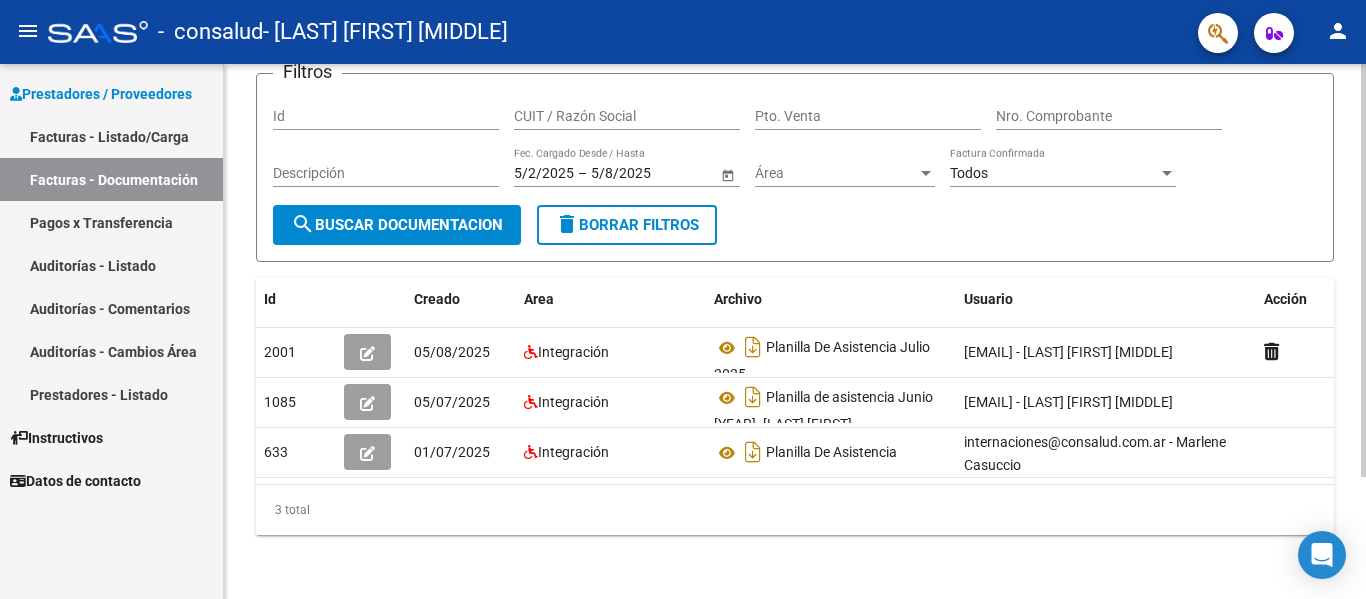 scroll, scrollTop: 158, scrollLeft: 0, axis: vertical 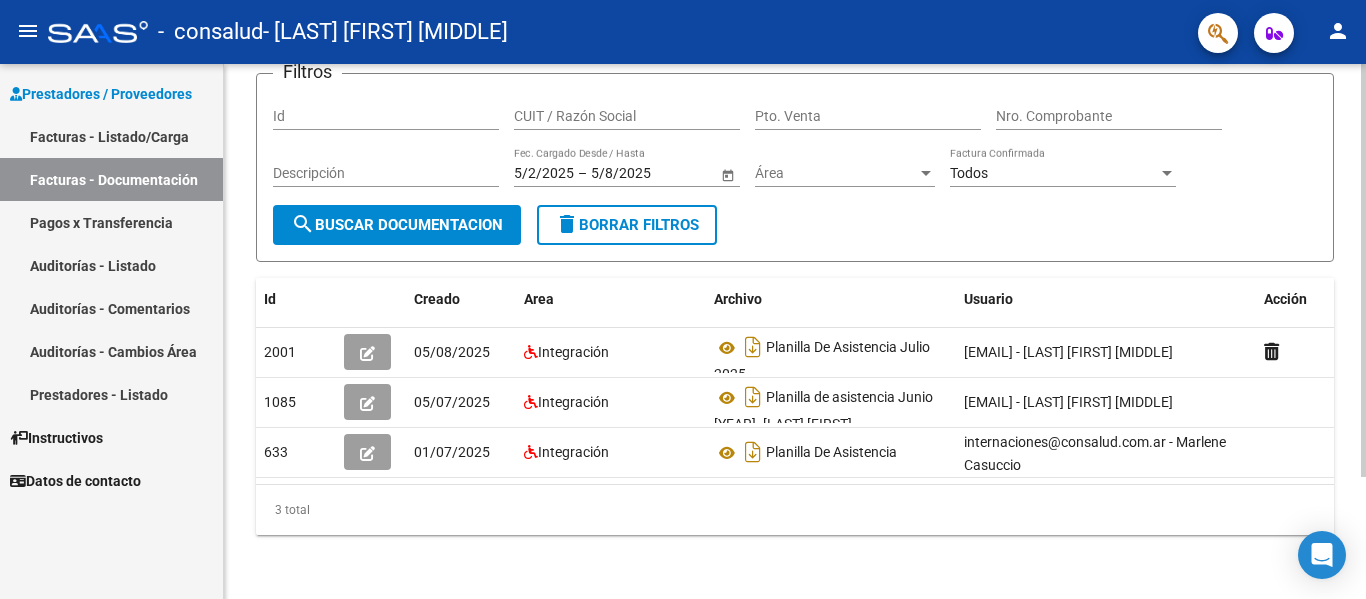 click 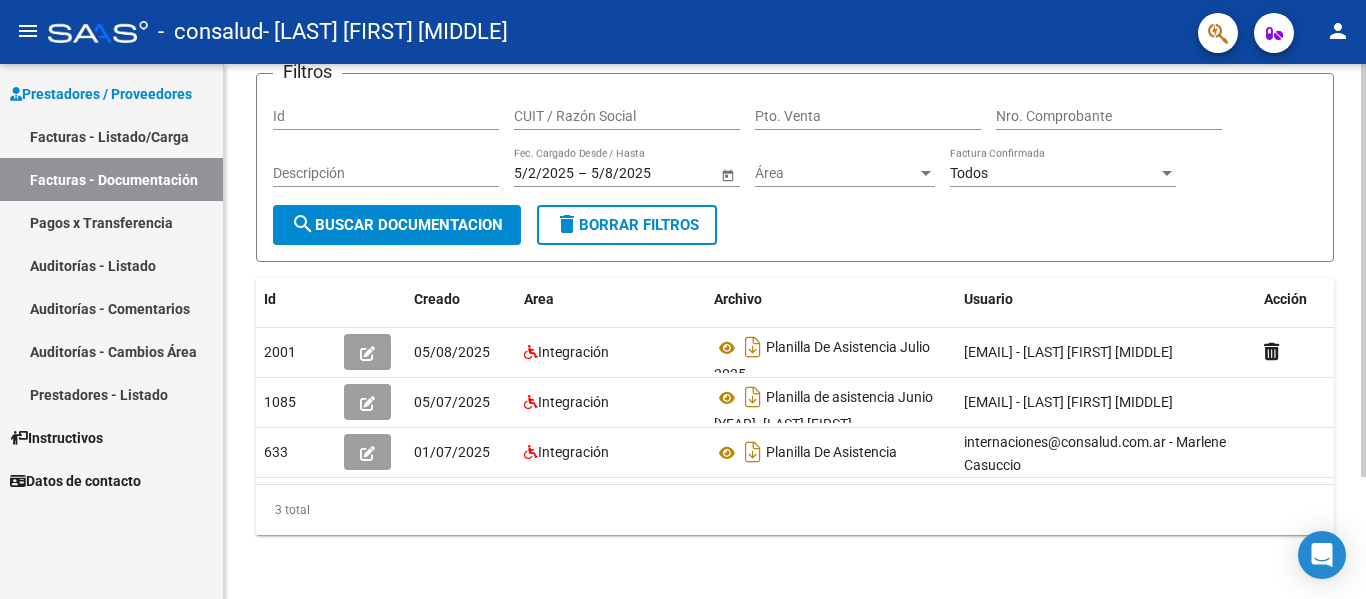 click on "PRESTADORES -> Comprobantes - Documentación Respaldatoria cloud_download  Exportar CSV   Descarga Masiva
Filtros Id CUIT / Razón Social Pto. Venta Nro. Comprobante Descripción [DATE] [DATE] – [DATE] [DATE] Fec. Cargado Desde / Hasta Área Área Todos Factura Confirmada search  Buscar Documentacion  delete  Borrar Filtros  Id Creado Area Archivo Usuario Acción 2001
[DATE] Integración Planilla De Asistencia Julio [YEAR]  [EMAIL] -   [LAST] [FIRST] [MIDDLE]   1085
[DATE] Integración Planilla De Asistencia Junio [YEAR]- [LAST] [FIRST]  [EMAIL] -   [LAST] [FIRST] [MIDDLE]   633
[DATE] Integración Planilla De Asistencia  [EMAIL] - [FIRST] [LAST]   3 total   1" 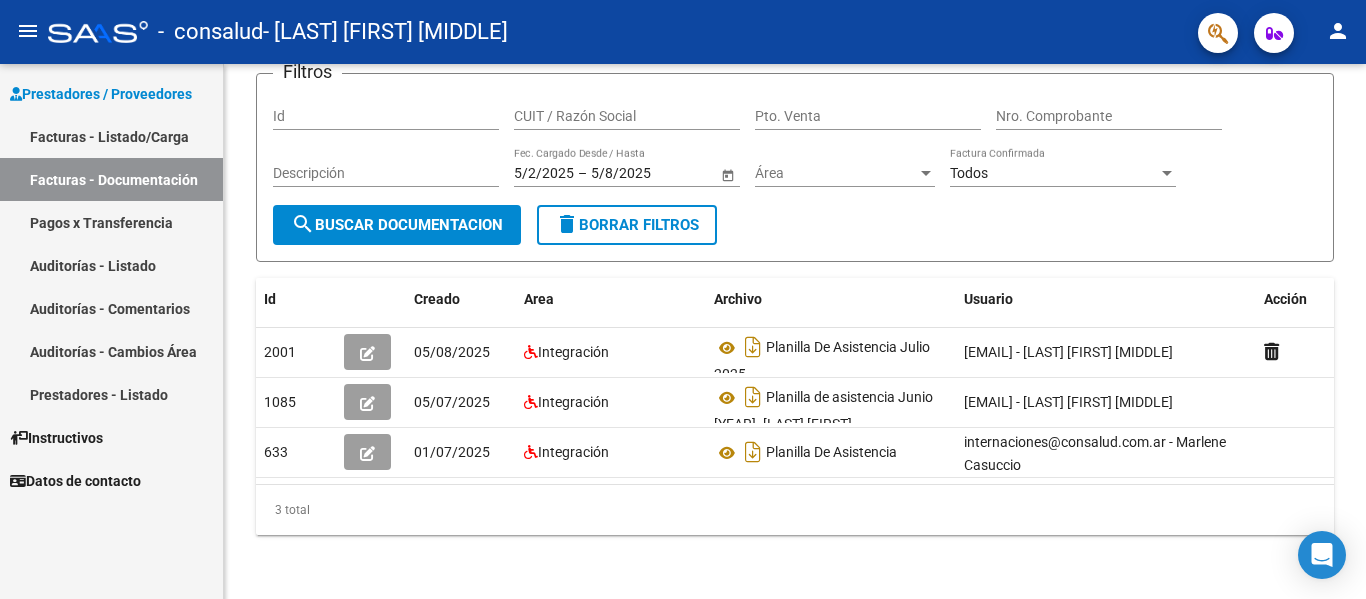 click on "Facturas - Listado/Carga" at bounding box center [111, 136] 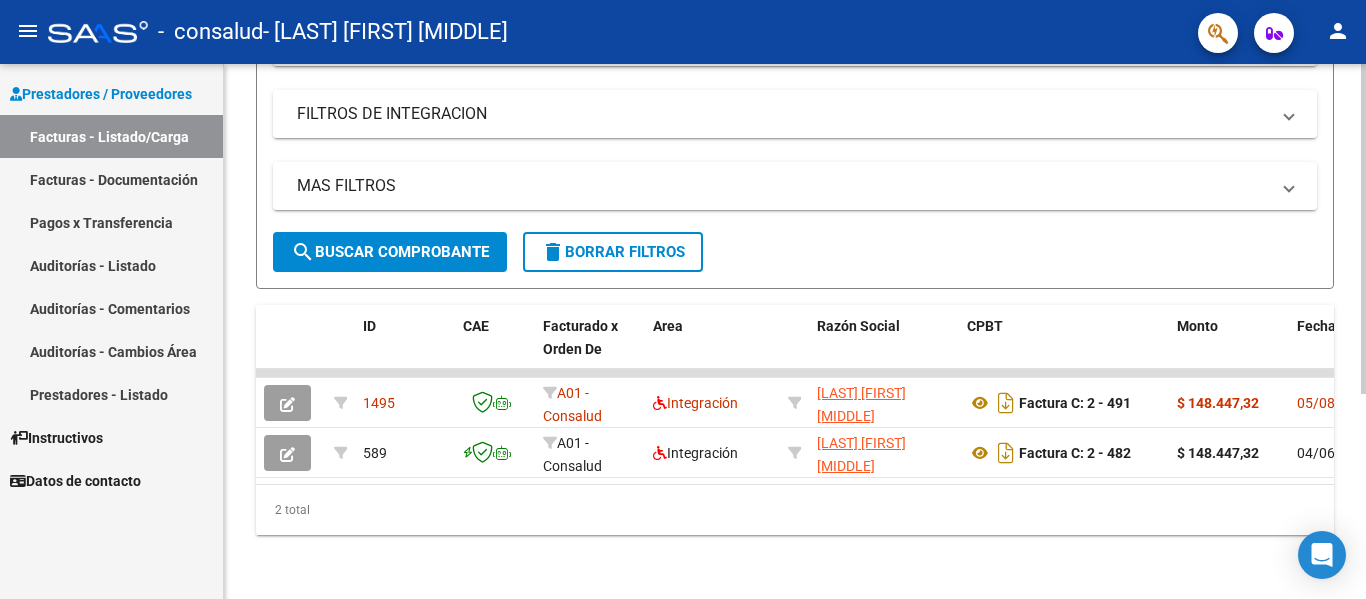 scroll, scrollTop: 333, scrollLeft: 0, axis: vertical 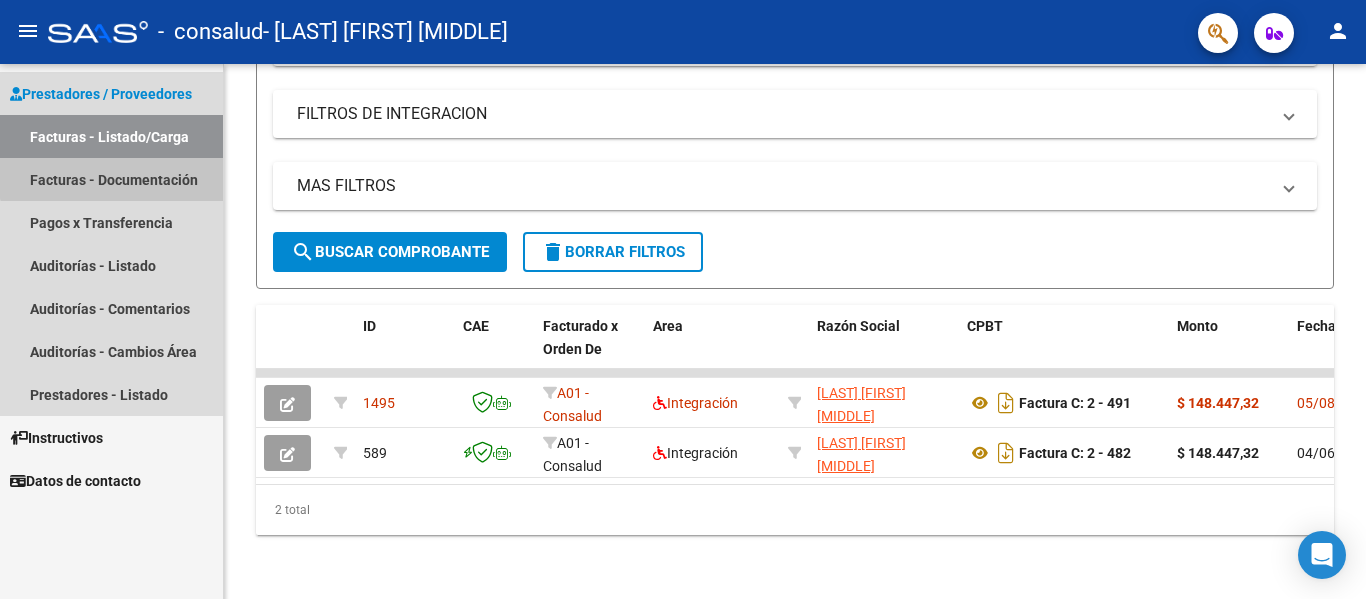 click on "Facturas - Documentación" at bounding box center (111, 179) 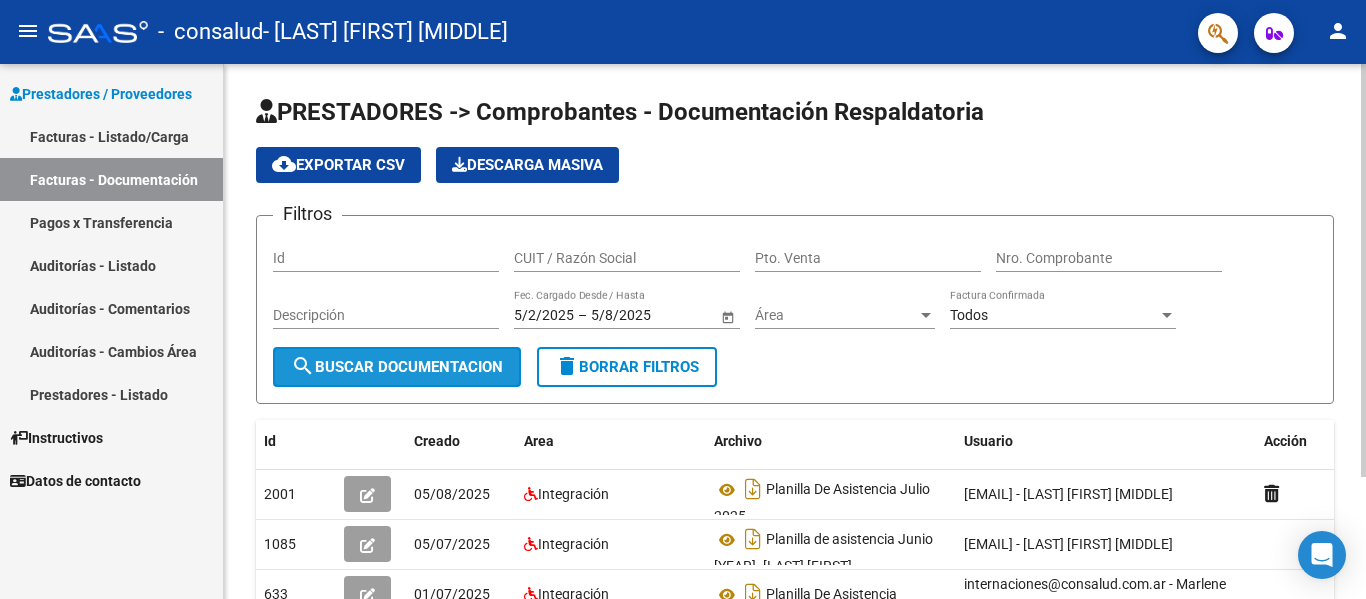 click on "search  Buscar Documentacion" 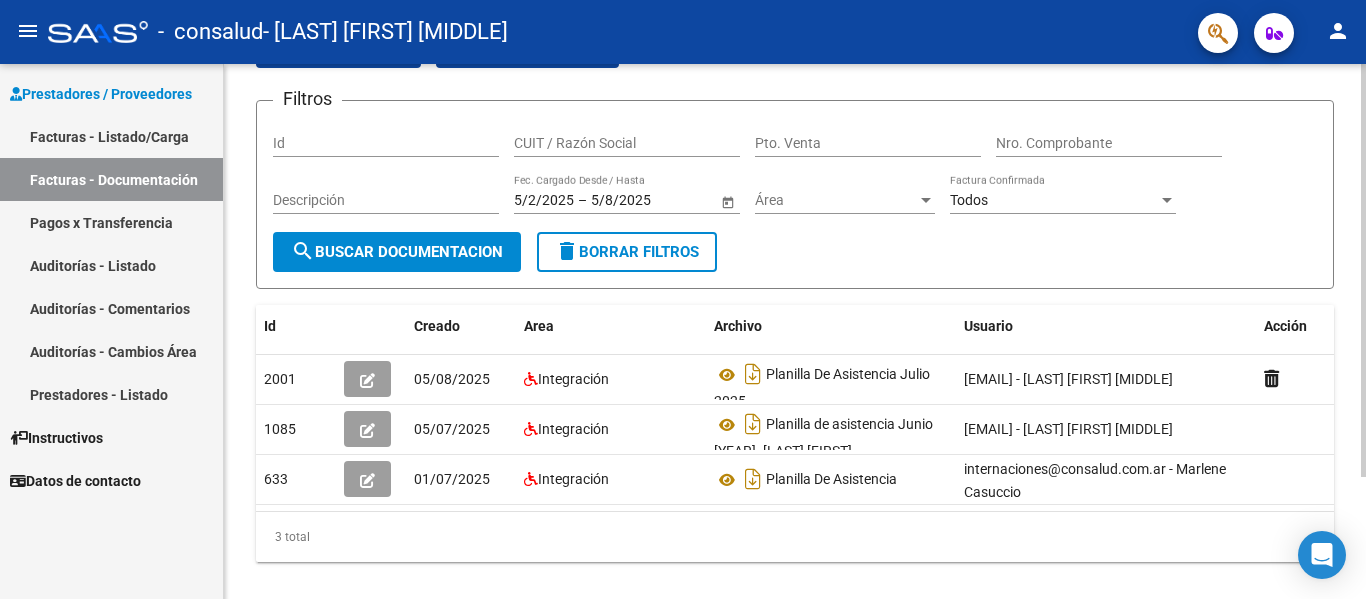 scroll, scrollTop: 158, scrollLeft: 0, axis: vertical 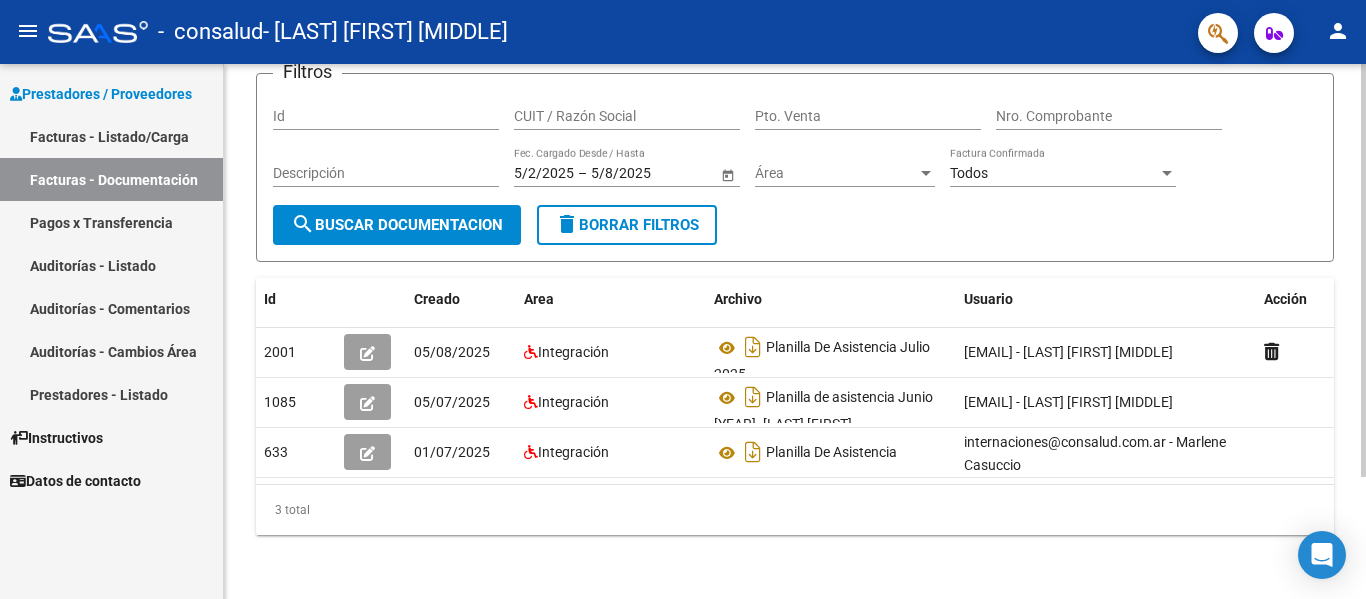 click on "PRESTADORES -> Comprobantes - Documentación Respaldatoria cloud_download  Exportar CSV   Descarga Masiva
Filtros Id CUIT / Razón Social Pto. Venta Nro. Comprobante Descripción [DATE] [DATE] – [DATE] [DATE] Fec. Cargado Desde / Hasta Área Área Todos Factura Confirmada search  Buscar Documentacion  delete  Borrar Filtros  Id Creado Area Archivo Usuario Acción 2001
[DATE] Integración Planilla De Asistencia Julio [YEAR]  [EMAIL] -   [LAST] [FIRST] [MIDDLE]   1085
[DATE] Integración Planilla De Asistencia Junio [YEAR]- [LAST] [FIRST]  [EMAIL] -   [LAST] [FIRST] [MIDDLE]   633
[DATE] Integración Planilla De Asistencia  [EMAIL] - [FIRST] [LAST]   3 total   1" 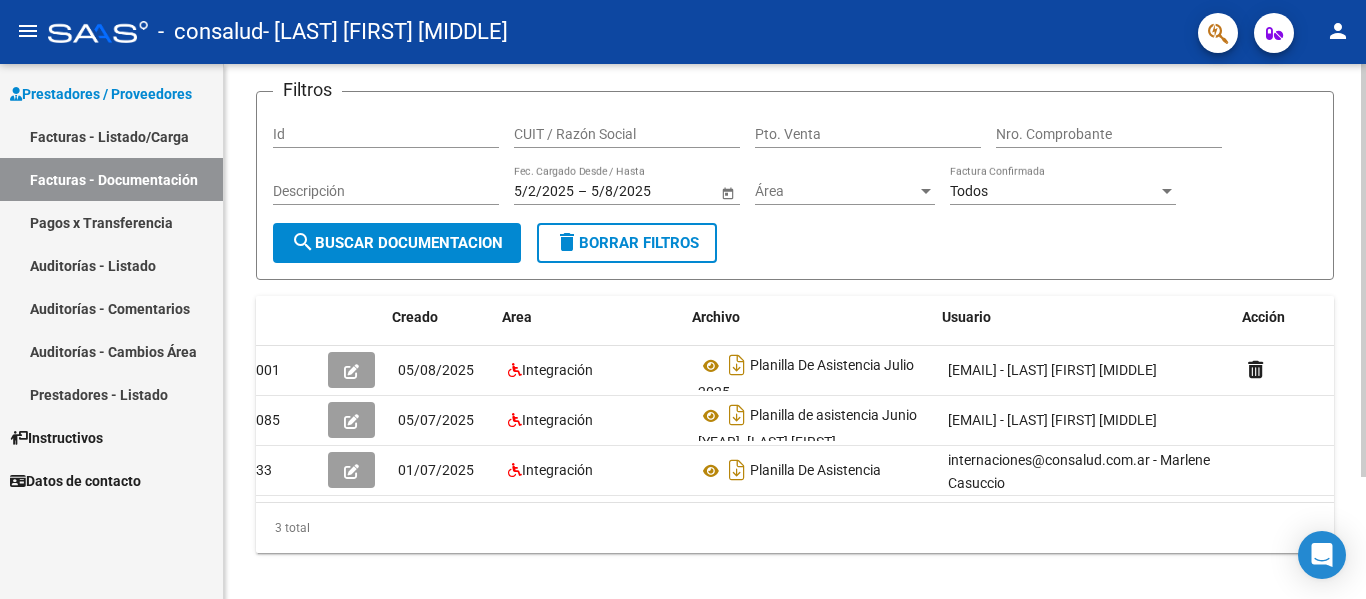scroll, scrollTop: 0, scrollLeft: 22, axis: horizontal 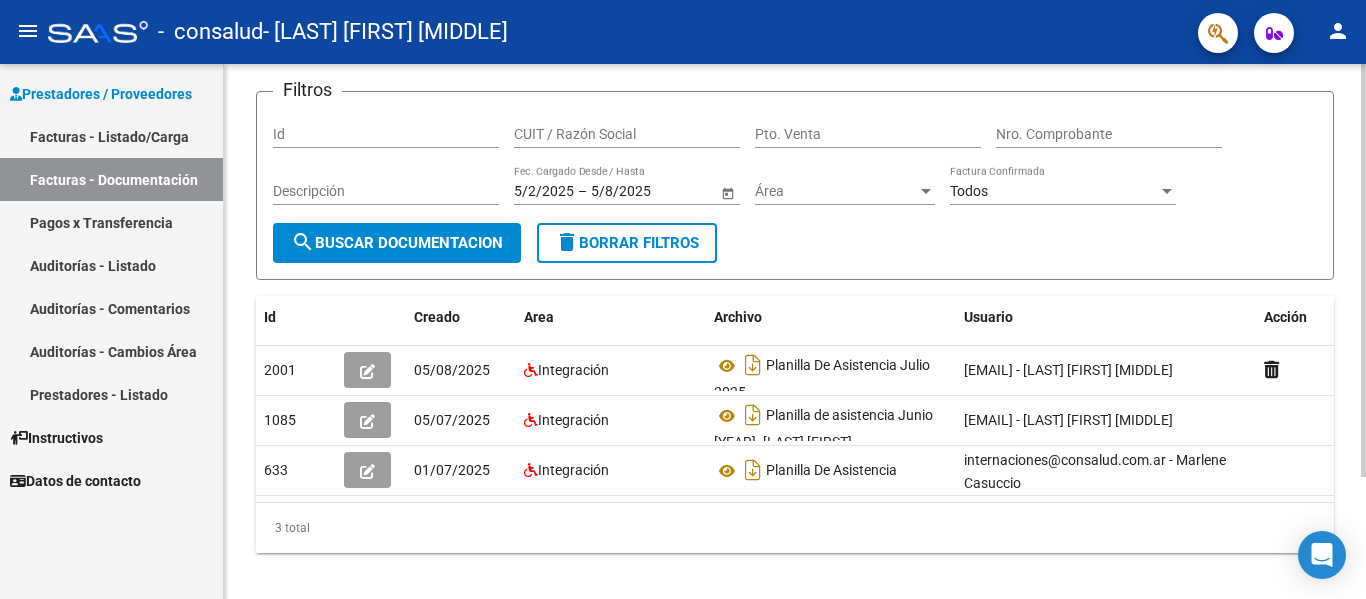 drag, startPoint x: 1312, startPoint y: 406, endPoint x: 1320, endPoint y: 312, distance: 94.33981 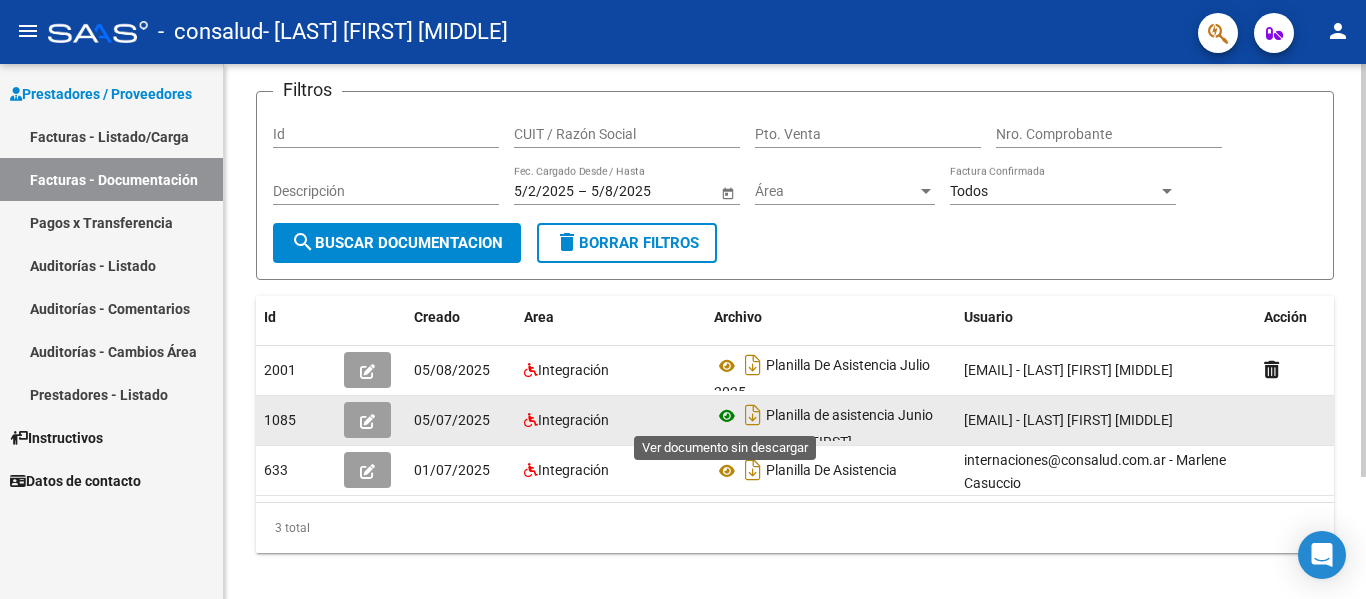 click 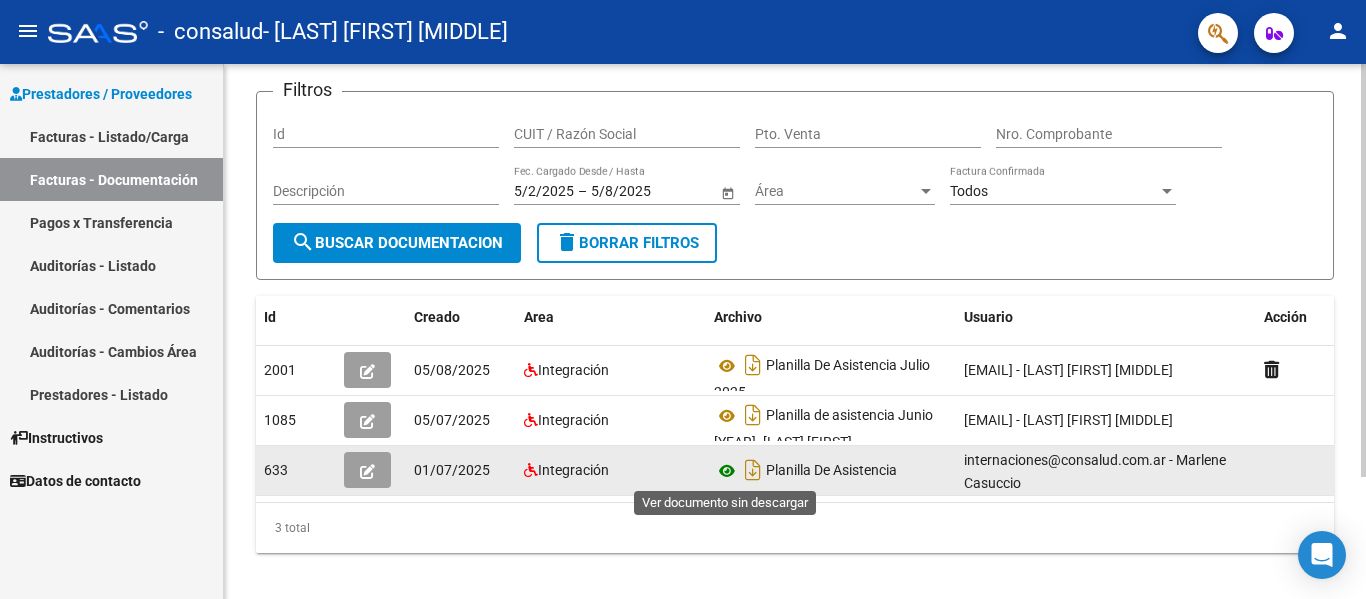 click 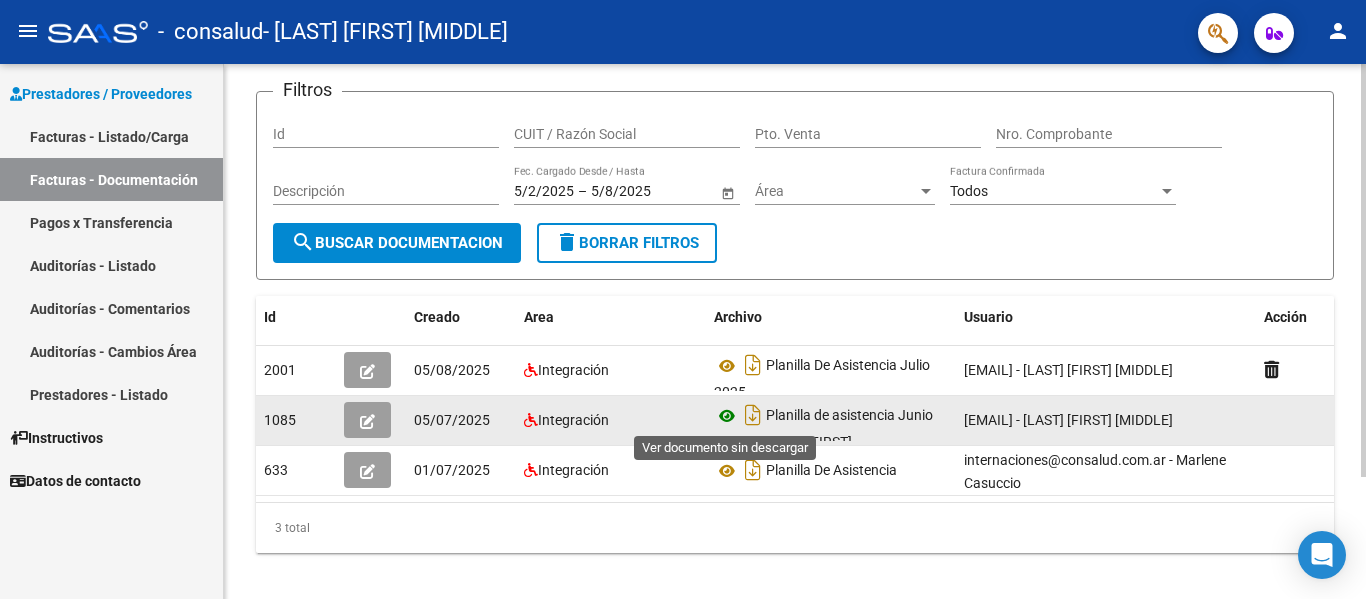 click 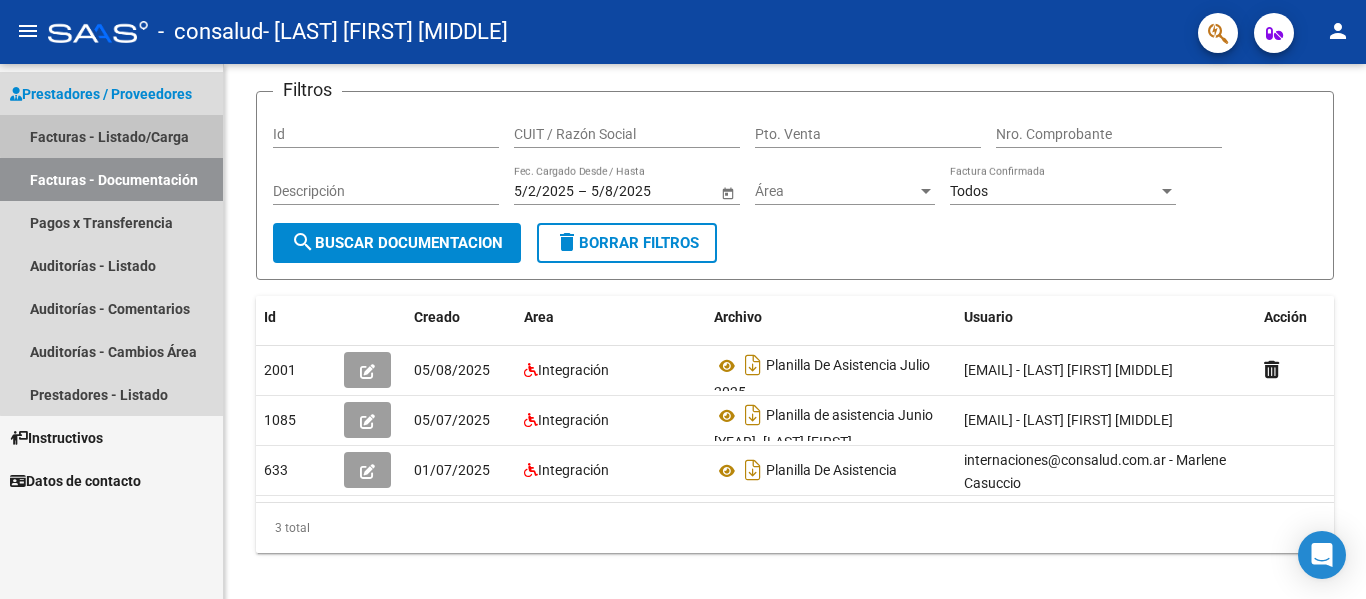 click on "Facturas - Listado/Carga" at bounding box center (111, 136) 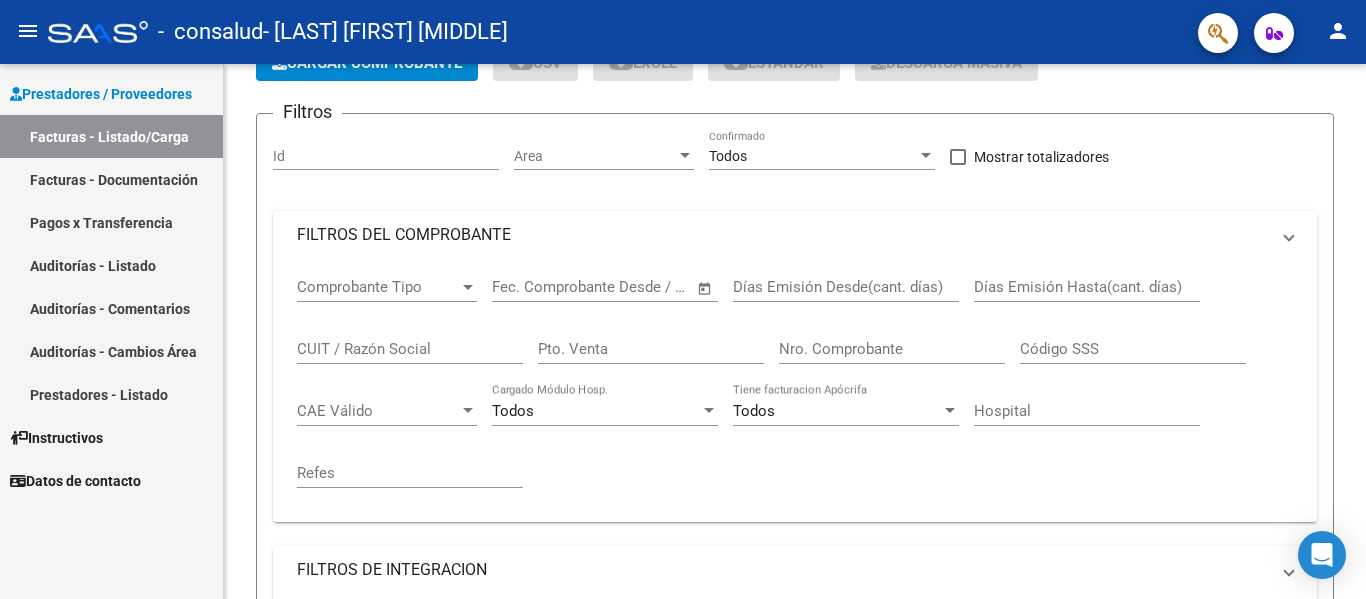 scroll, scrollTop: 0, scrollLeft: 0, axis: both 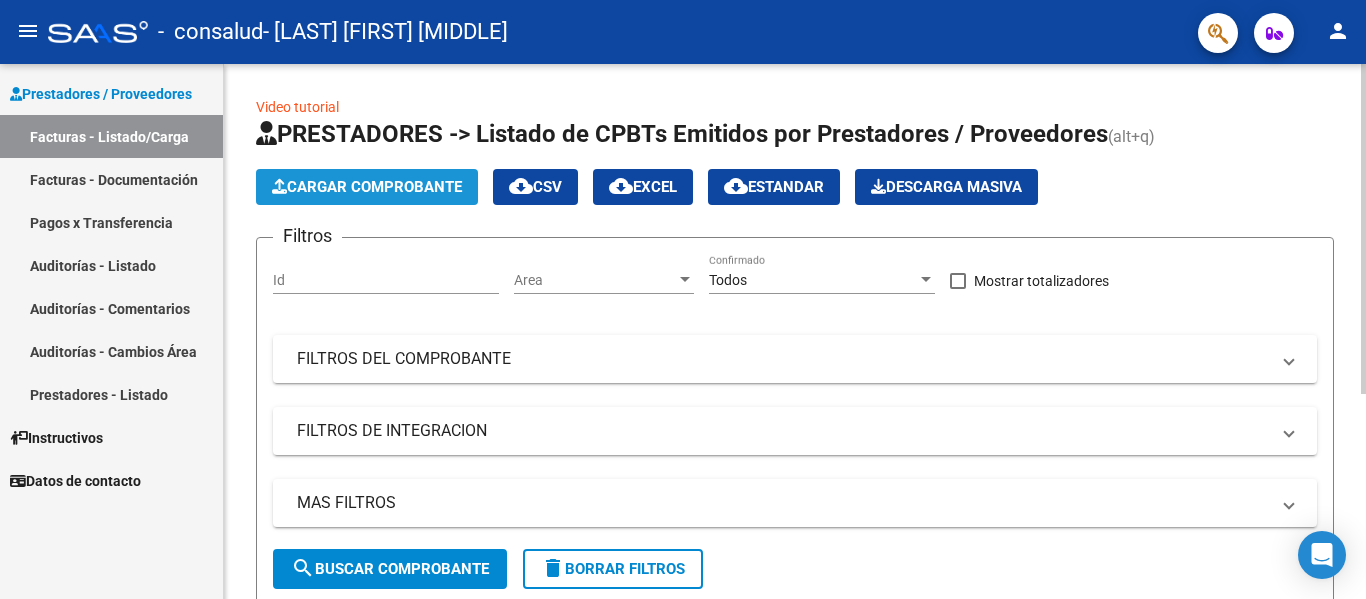 click on "Cargar Comprobante" 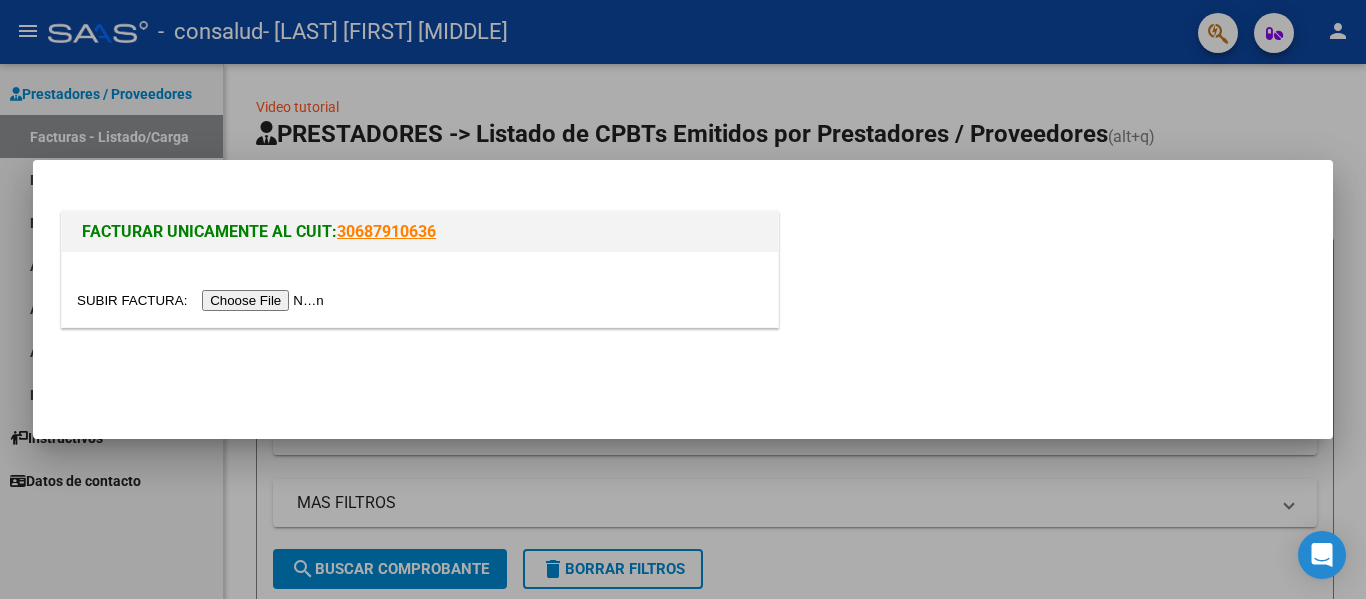 click at bounding box center [203, 300] 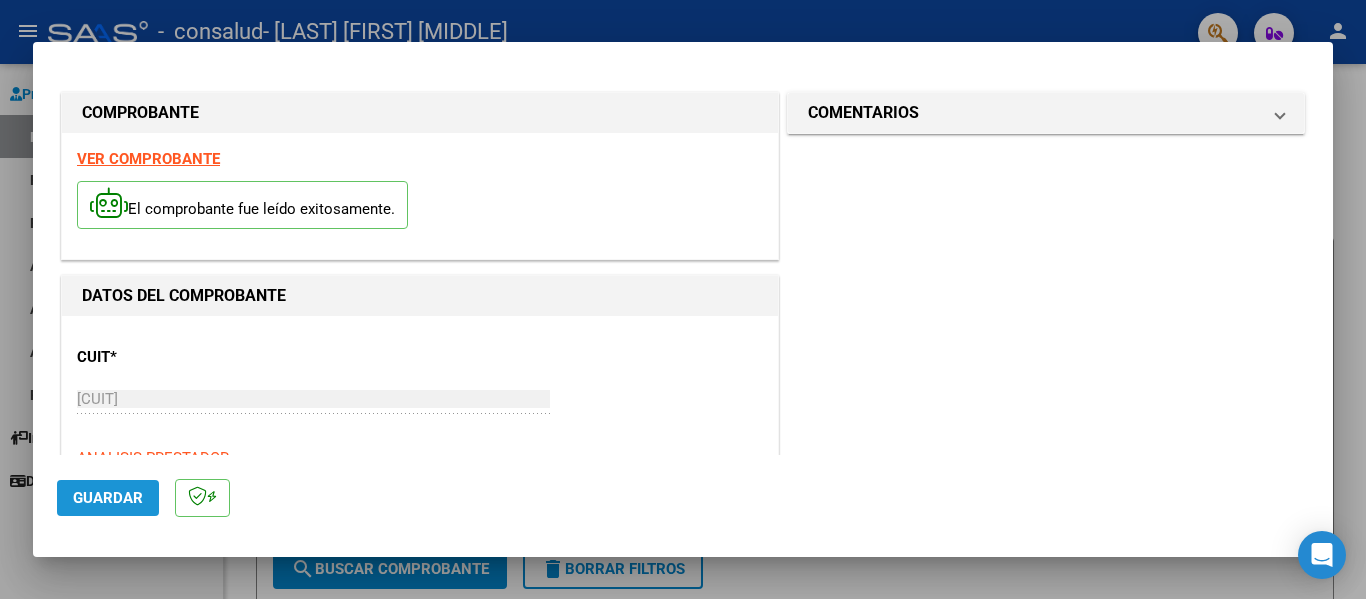 click on "Guardar" 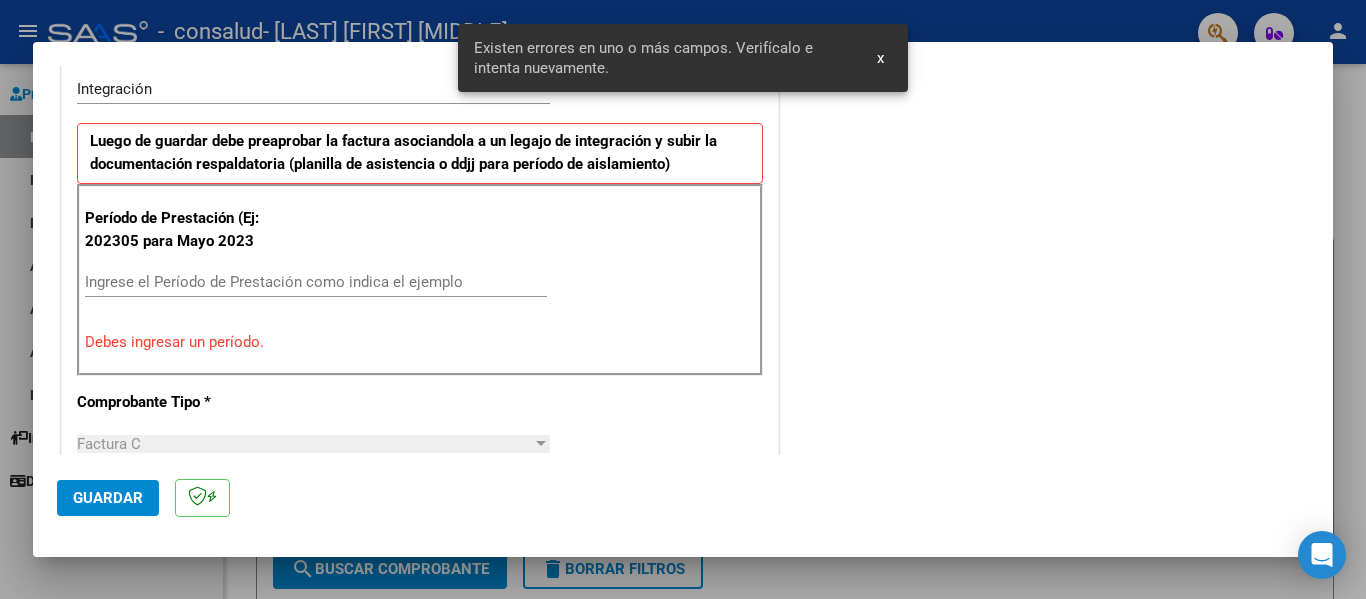 scroll, scrollTop: 464, scrollLeft: 0, axis: vertical 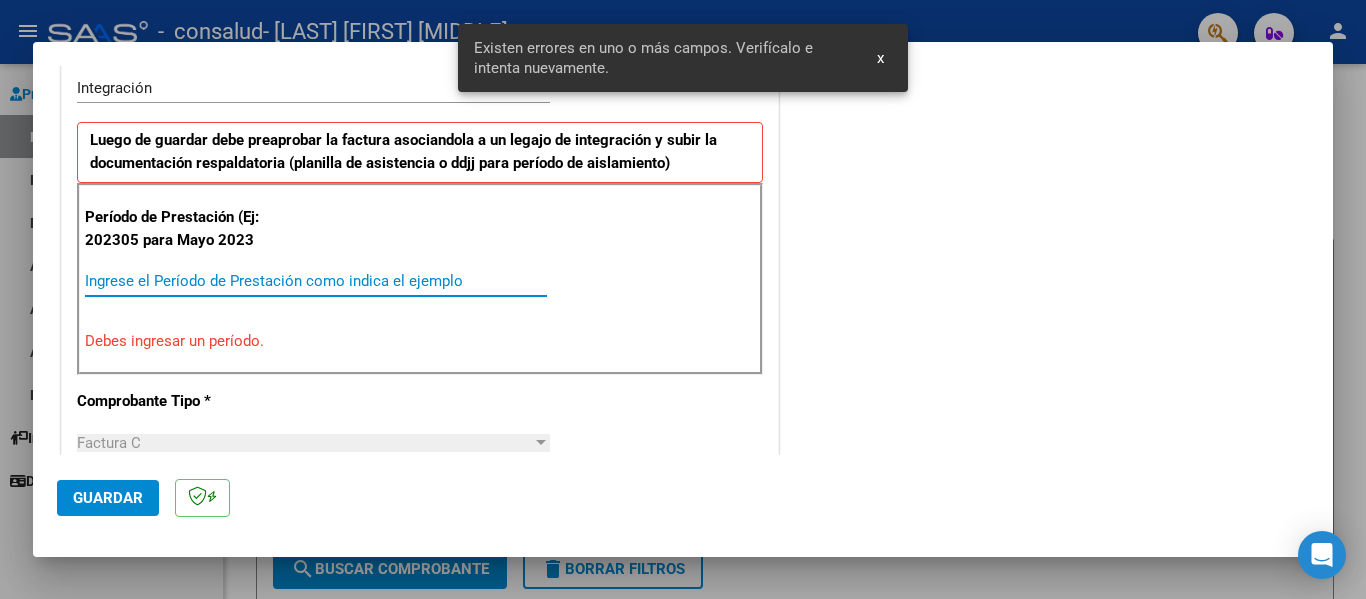click on "Ingrese el Período de Prestación como indica el ejemplo" at bounding box center (316, 281) 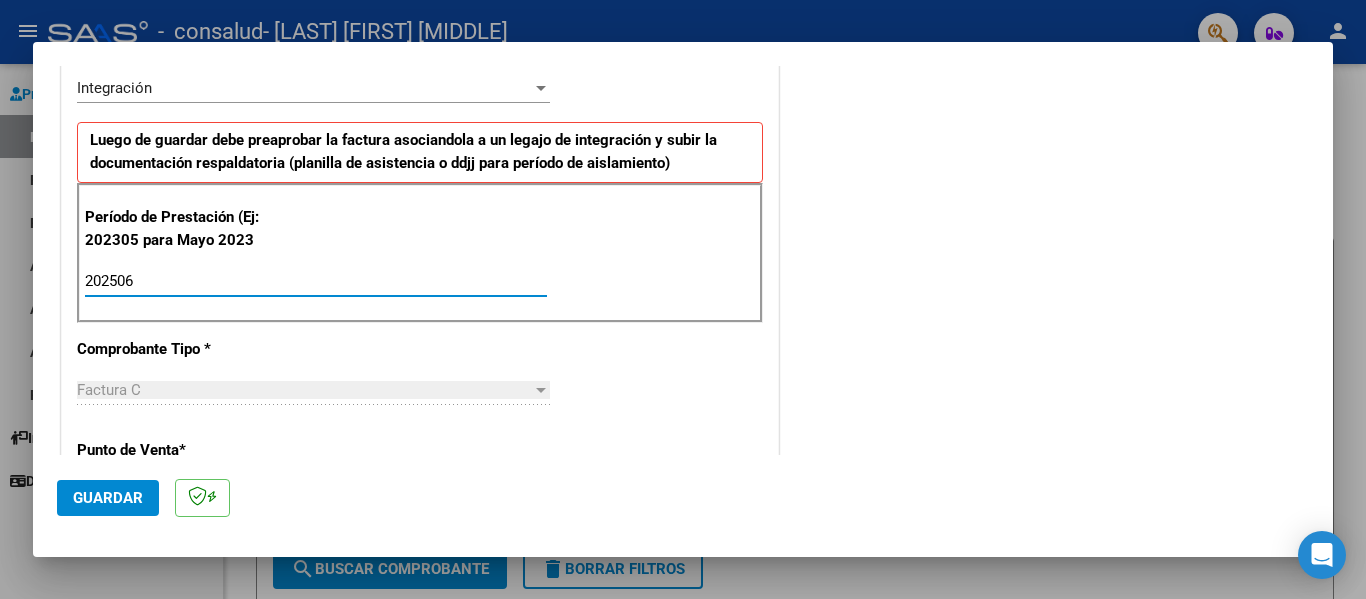 type on "202506" 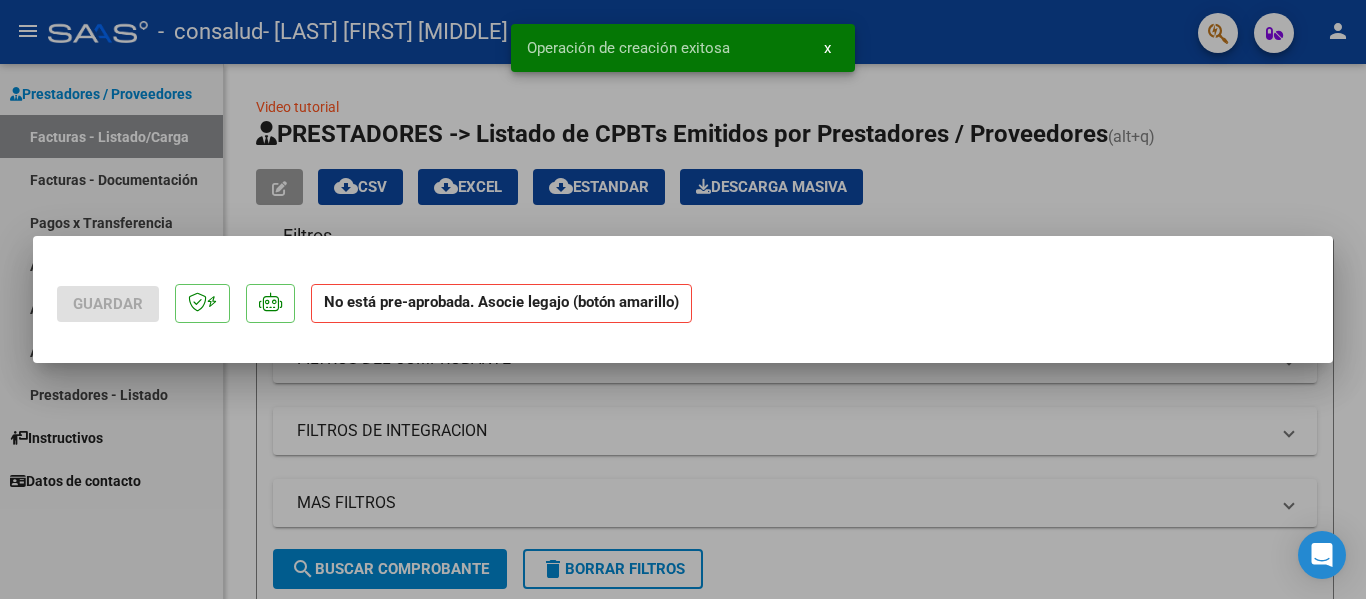 scroll, scrollTop: 0, scrollLeft: 0, axis: both 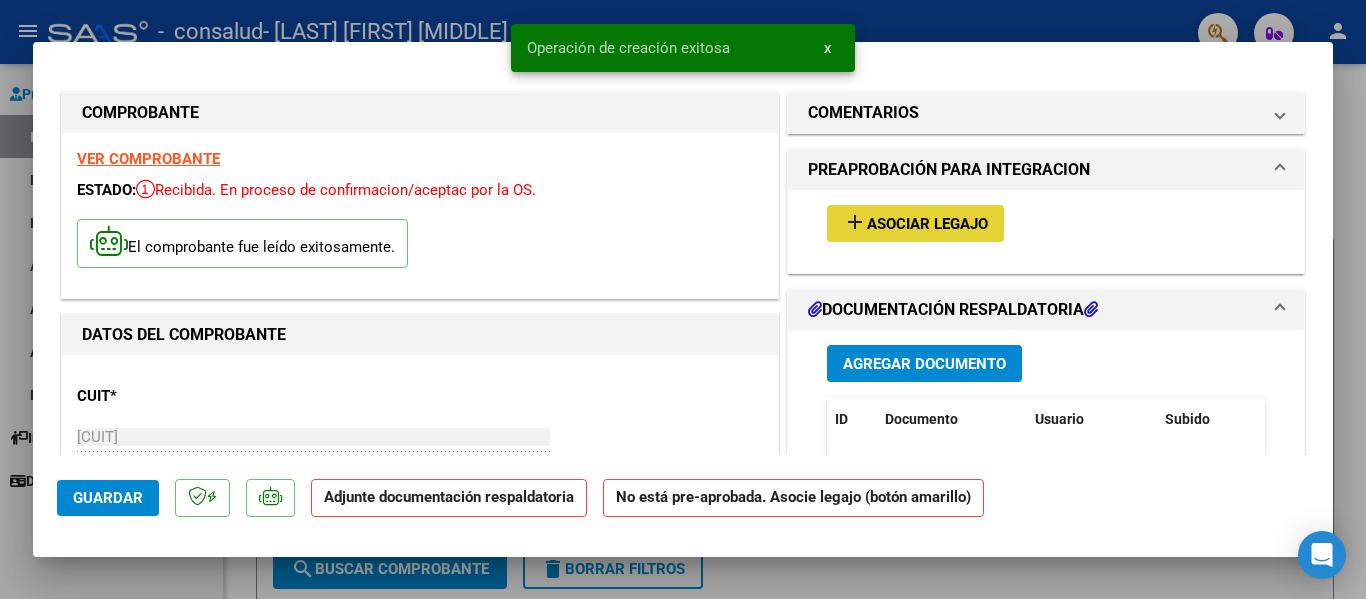 click on "Asociar Legajo" at bounding box center (927, 224) 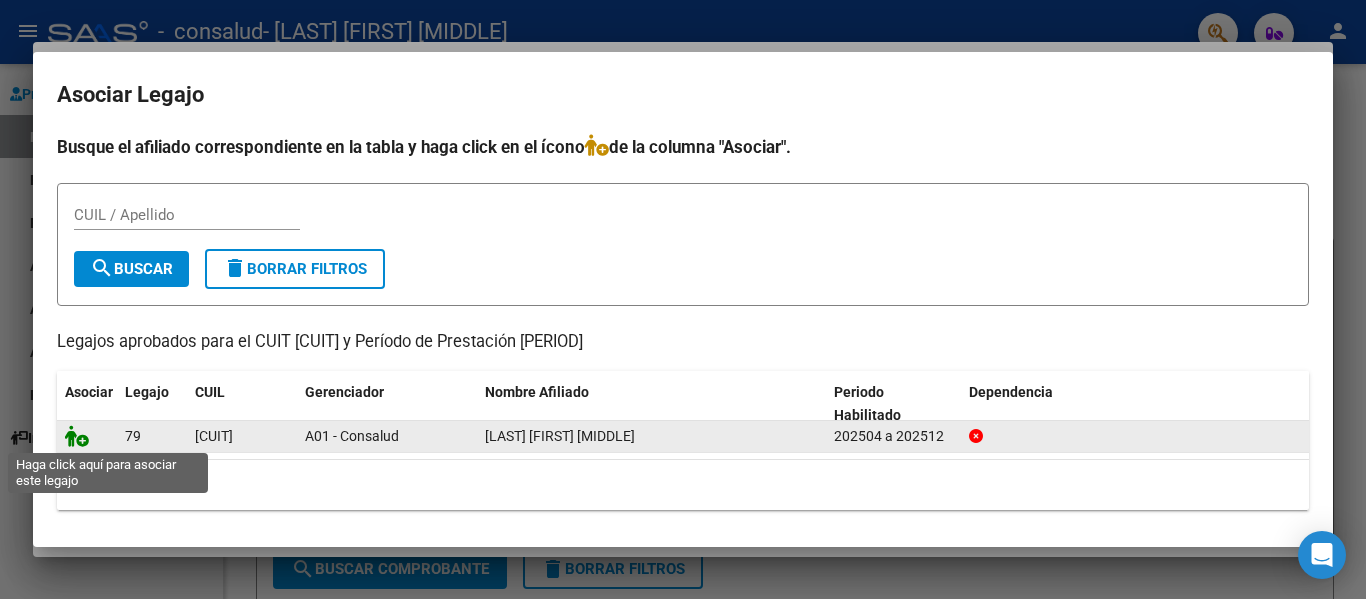 click 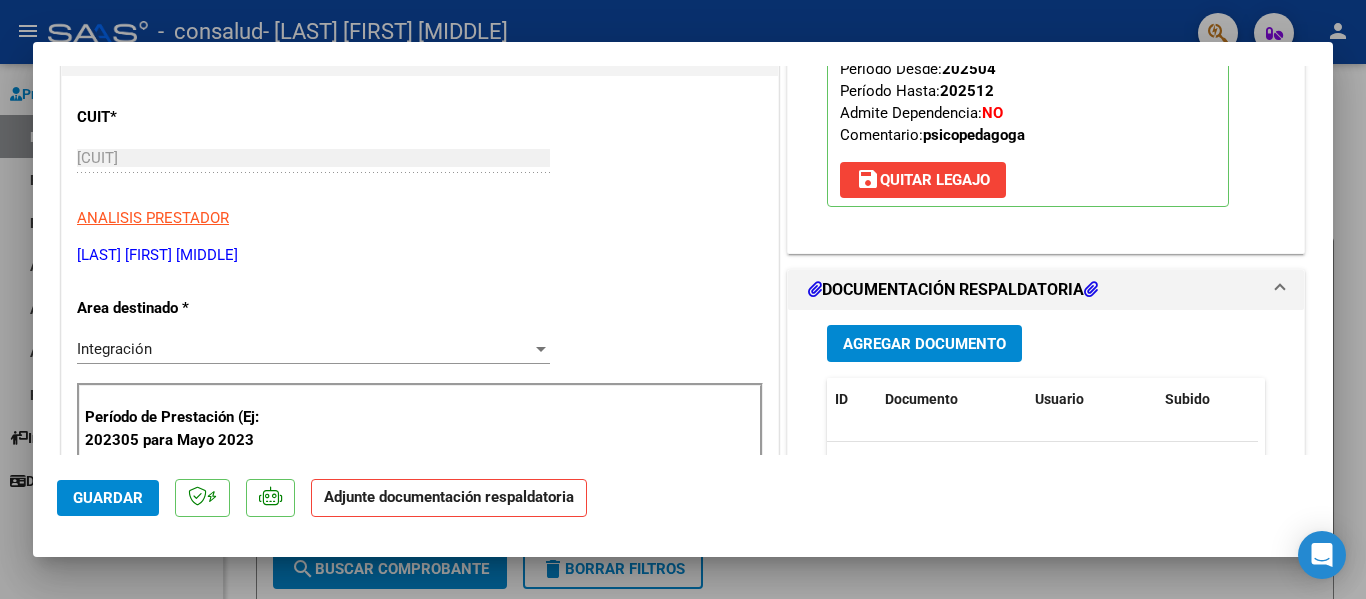 scroll, scrollTop: 305, scrollLeft: 0, axis: vertical 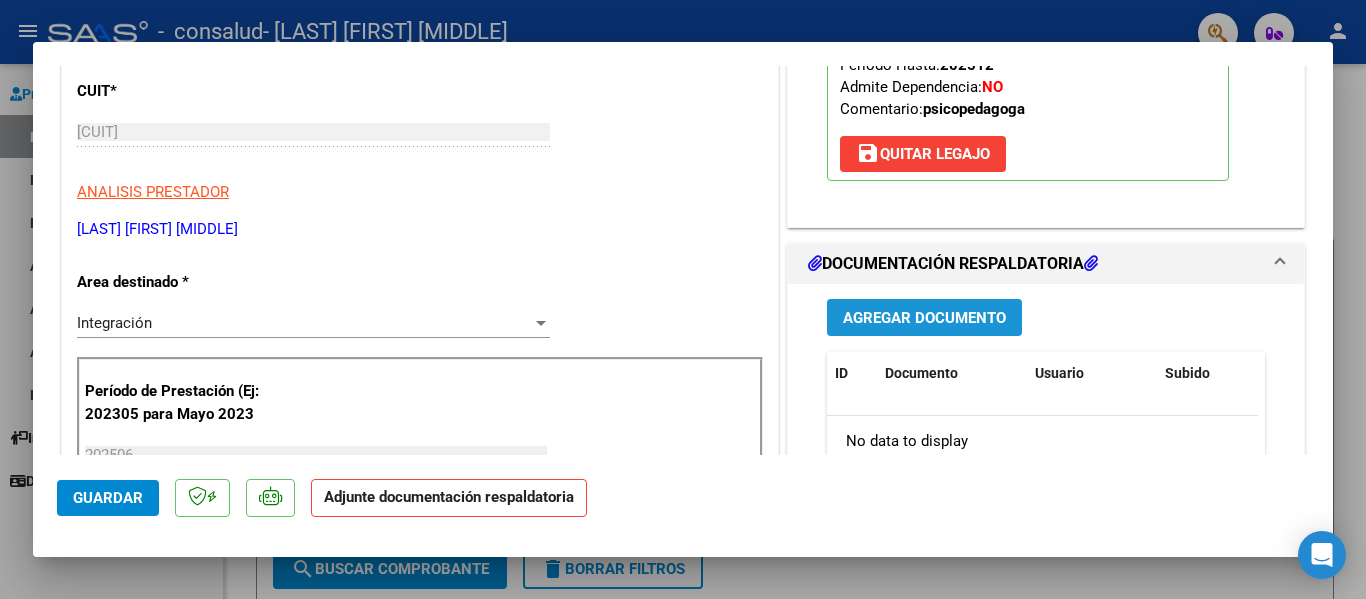 click on "Agregar Documento" at bounding box center (924, 318) 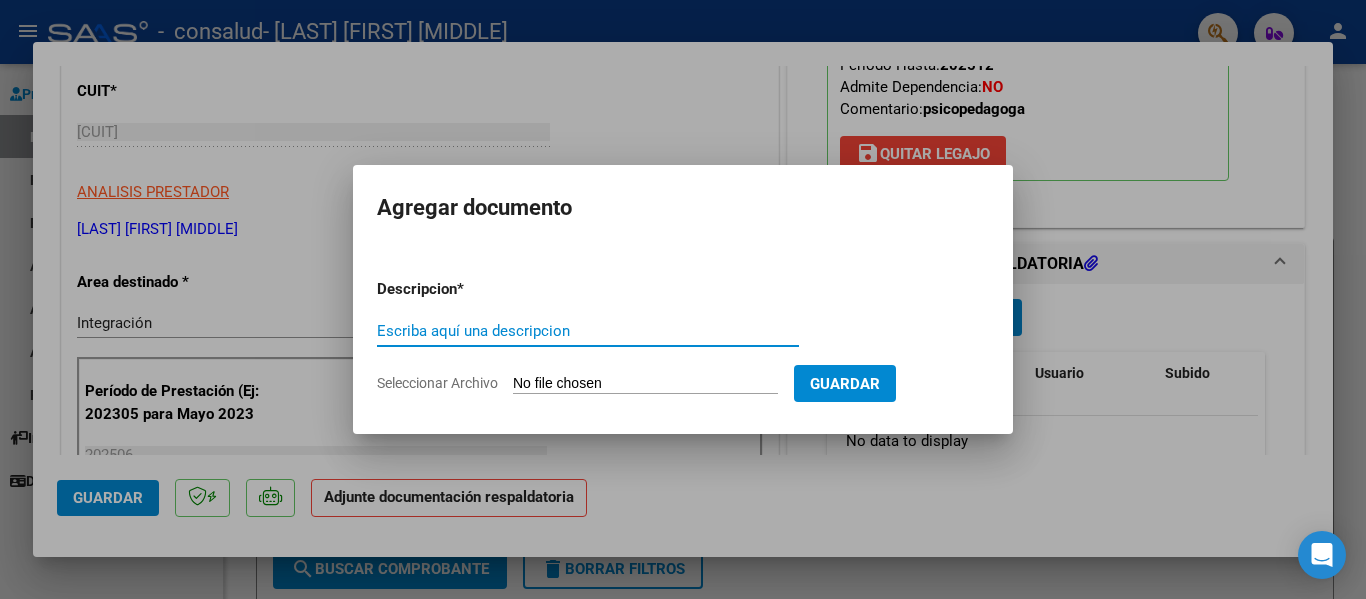 click on "Descripcion  *   Escriba aquí una descripcion  Seleccionar Archivo Guardar" at bounding box center [683, 336] 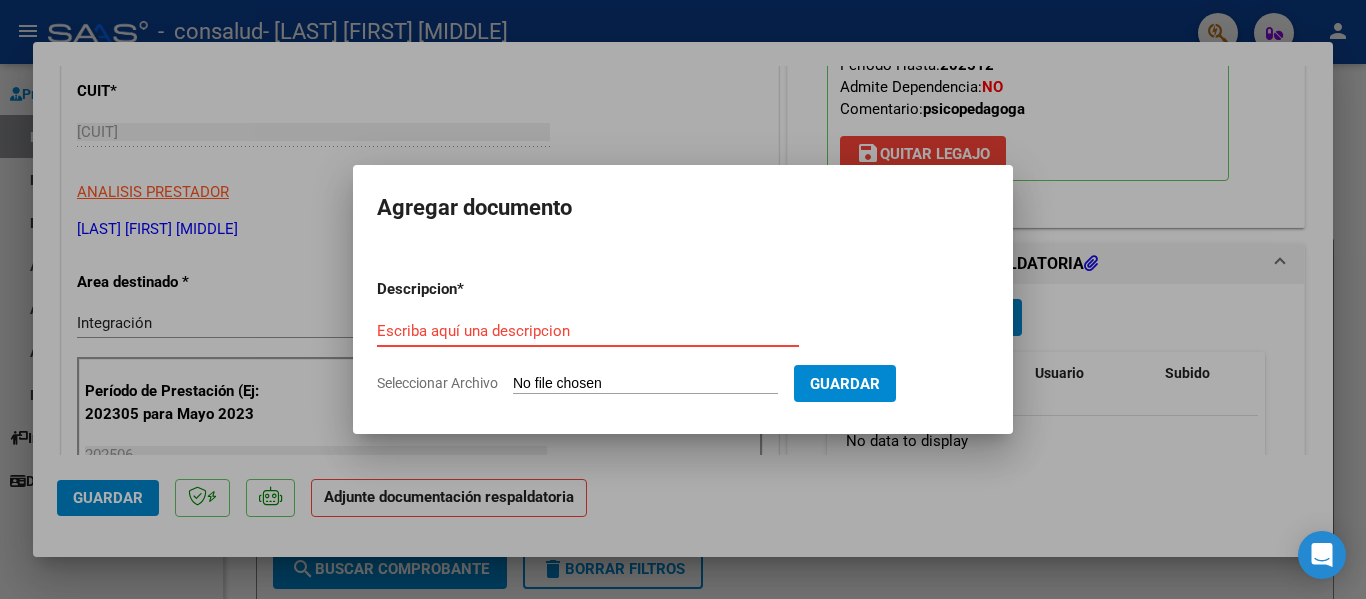 click on "Escriba aquí una descripcion" at bounding box center (588, 331) 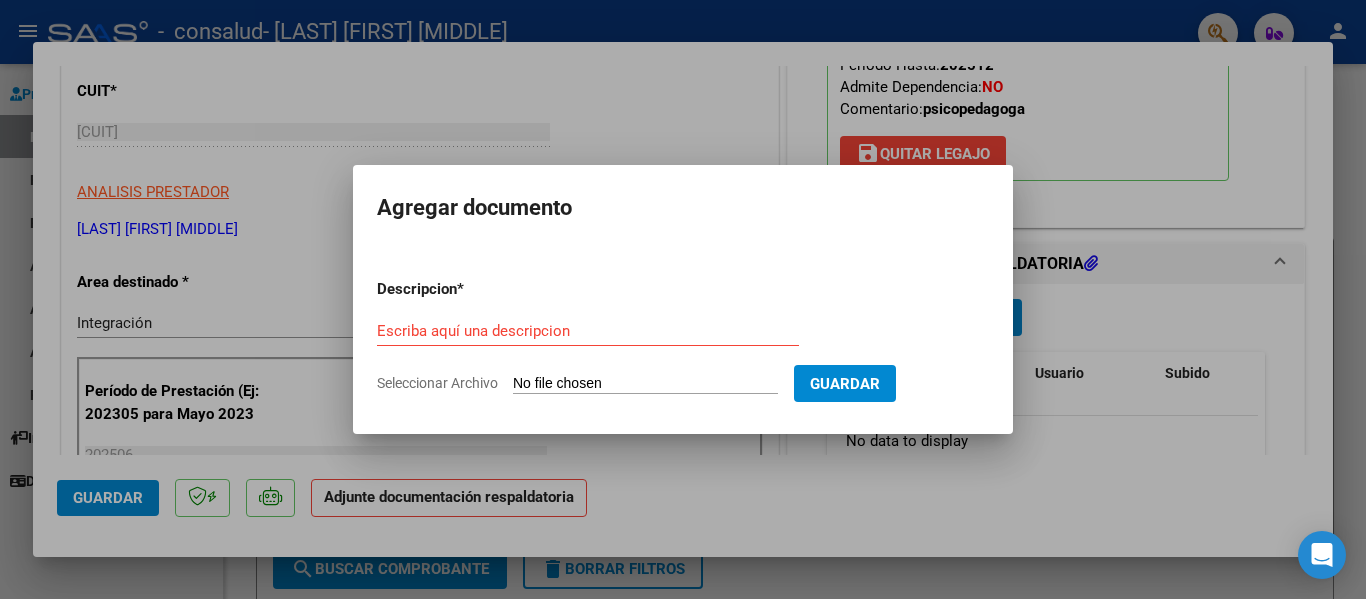 type on "C:\fakepath\Planilla de asistencia [LAST] [FIRST] [YEAR].pdf" 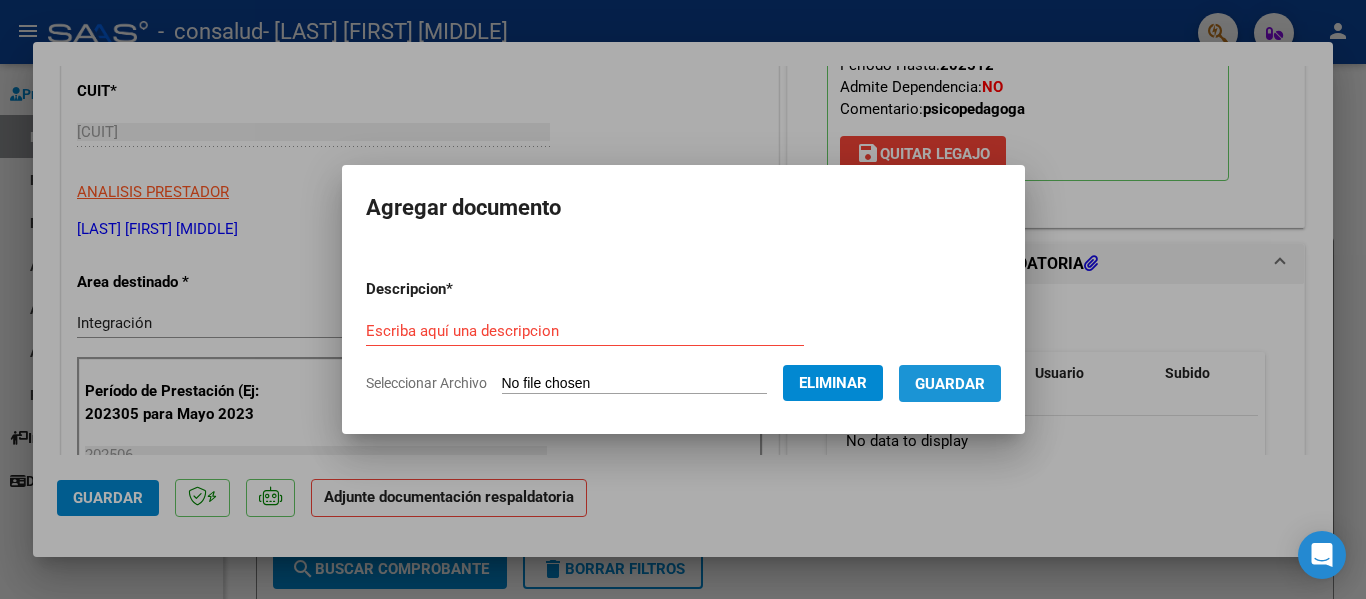 click on "Guardar" at bounding box center (950, 384) 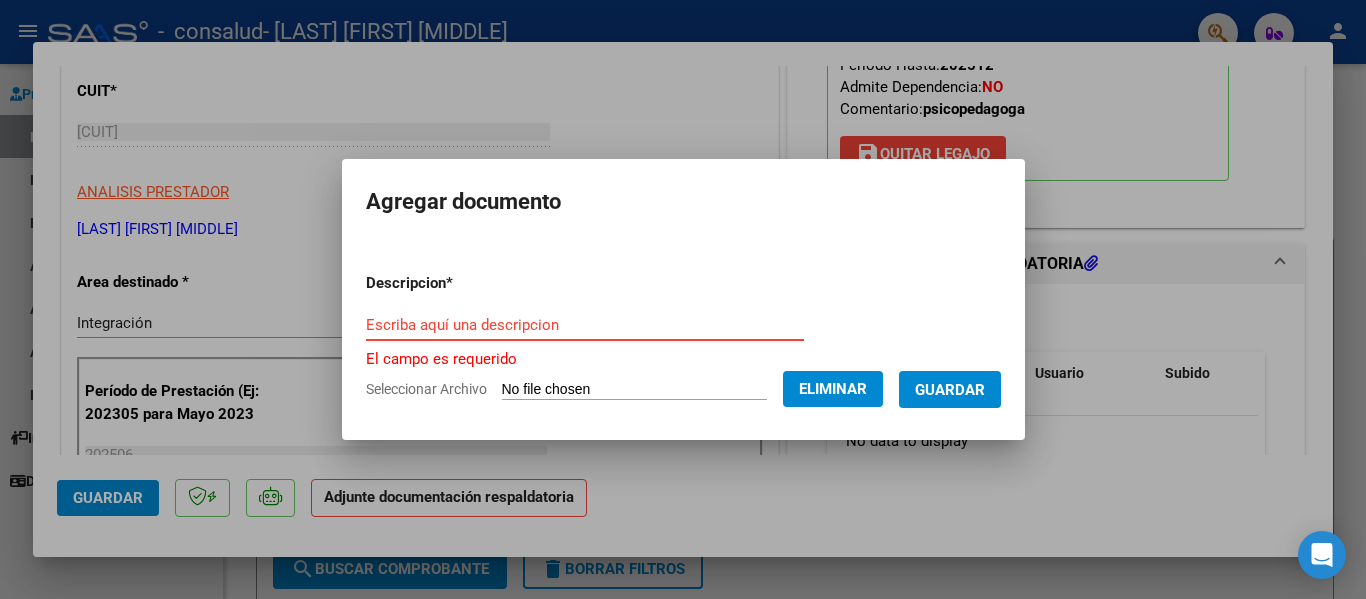 click on "Escriba aquí una descripcion" at bounding box center [585, 325] 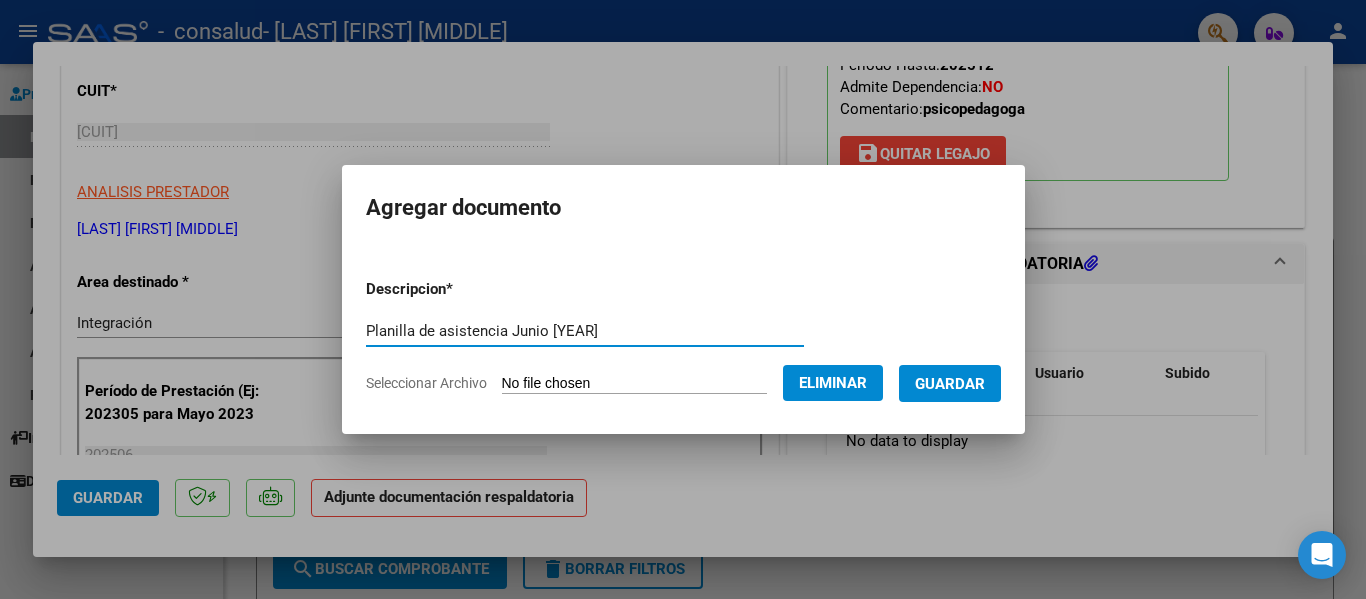 type on "Planilla de asistencia Junio [YEAR]" 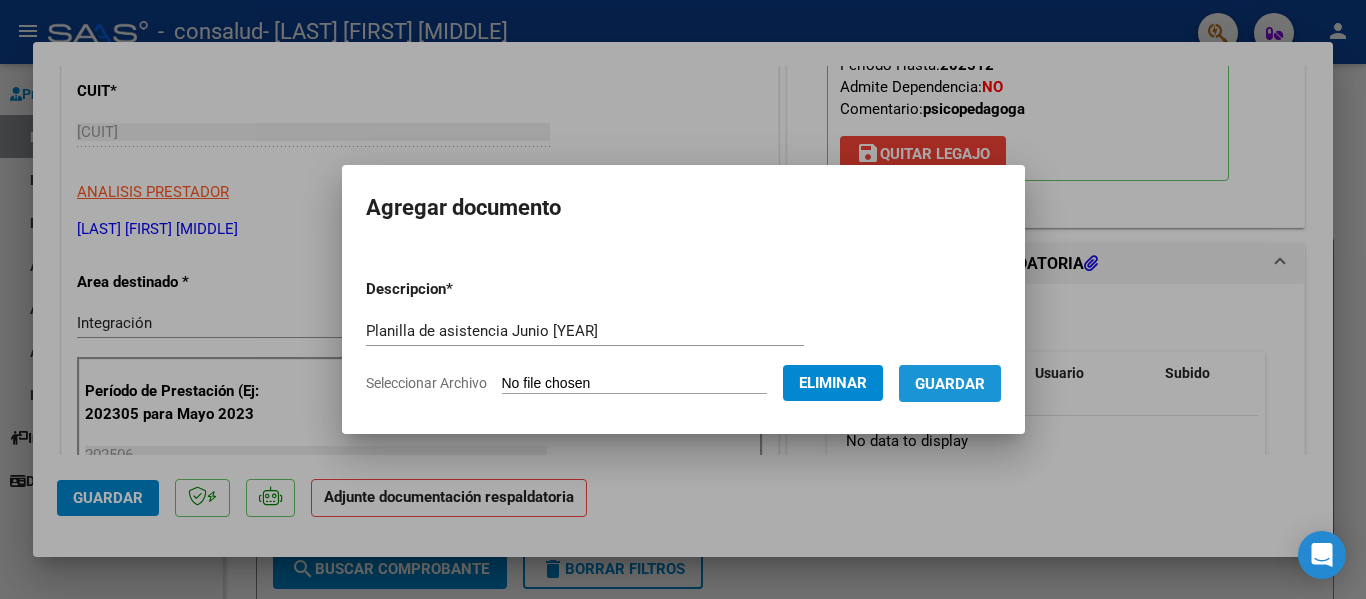 click on "Guardar" at bounding box center (950, 383) 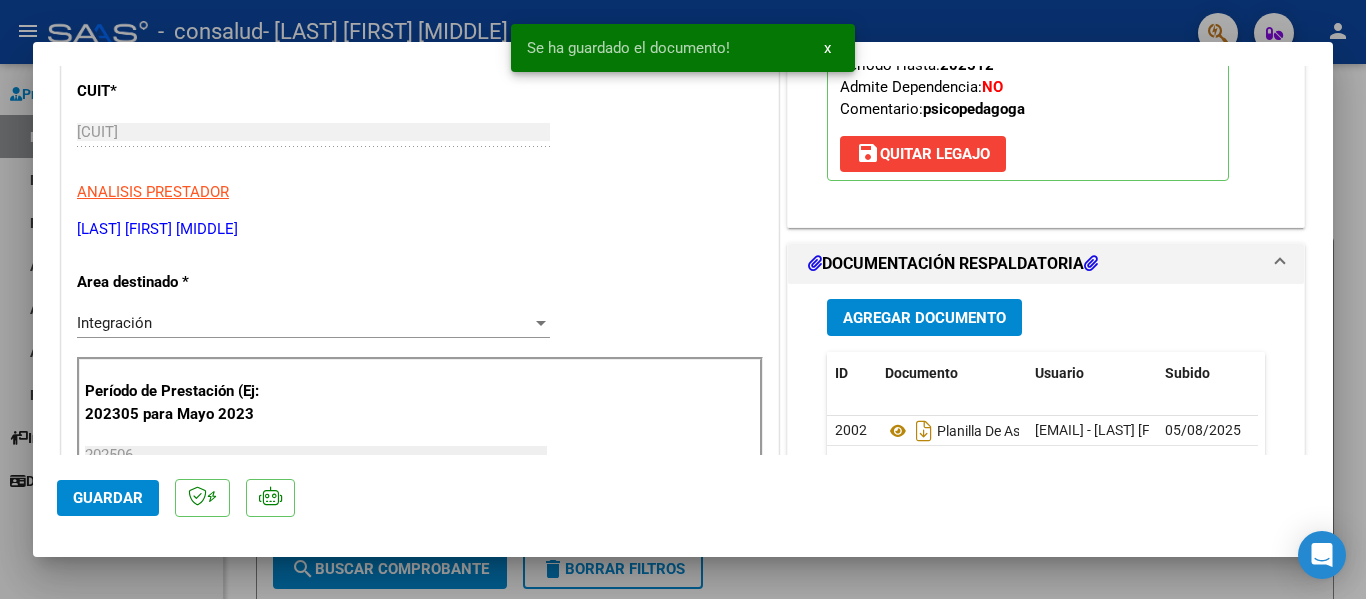 click on "CUIT  *   [CUIT] Ingresar CUIT  ANALISIS PRESTADOR  [LAST] [FIRST] [MIDDLE]  ARCA Padrón  Area destinado * Integración Seleccionar Area Período de Prestación (Ej: 202305 para Mayo 2023    [PERIOD] Ingrese el Período de Prestación como indica el ejemplo   Una vez que se asoció a un legajo aprobado no se puede cambiar el período de prestación.   Comprobante Tipo * Factura C Seleccionar Tipo Punto de Venta  *   2 Ingresar el Nro.  Número  *   485 Ingresar el Nro.  Monto  *   $ 148.447,32 Ingresar el monto  Fecha del Cpbt.  *   [DATE] Ingresar la fecha  CAE / CAEA (no ingrese CAI)    [CAE] Ingresar el CAE o CAEA (no ingrese CAI)  Fecha de Vencimiento    Ingresar la fecha  Ref. Externa    Ingresar la ref.  N° Liquidación    Ingresar el N° Liquidación" at bounding box center [420, 798] 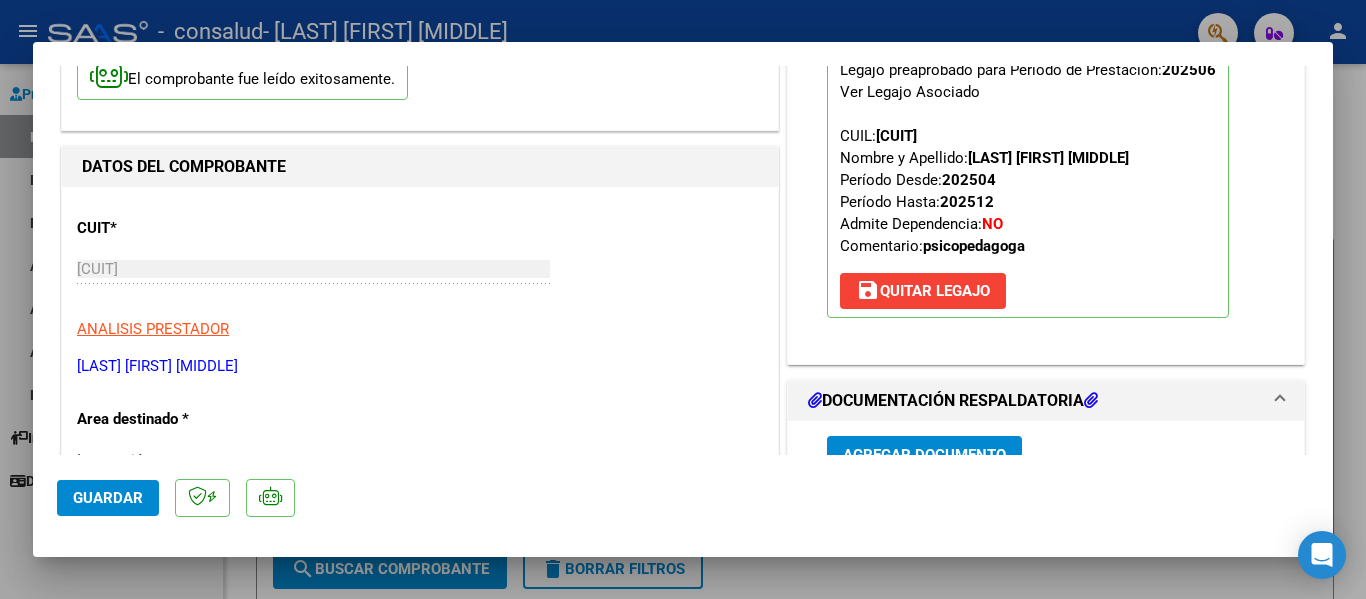 scroll, scrollTop: 289, scrollLeft: 0, axis: vertical 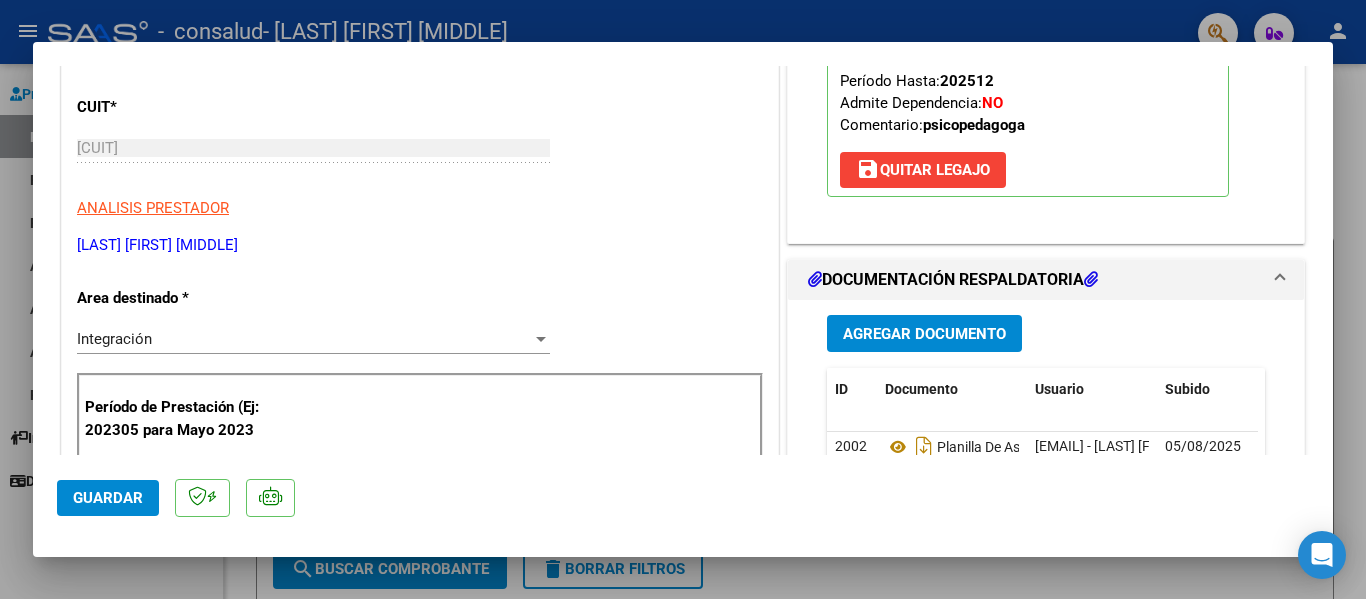 click on "Guardar" 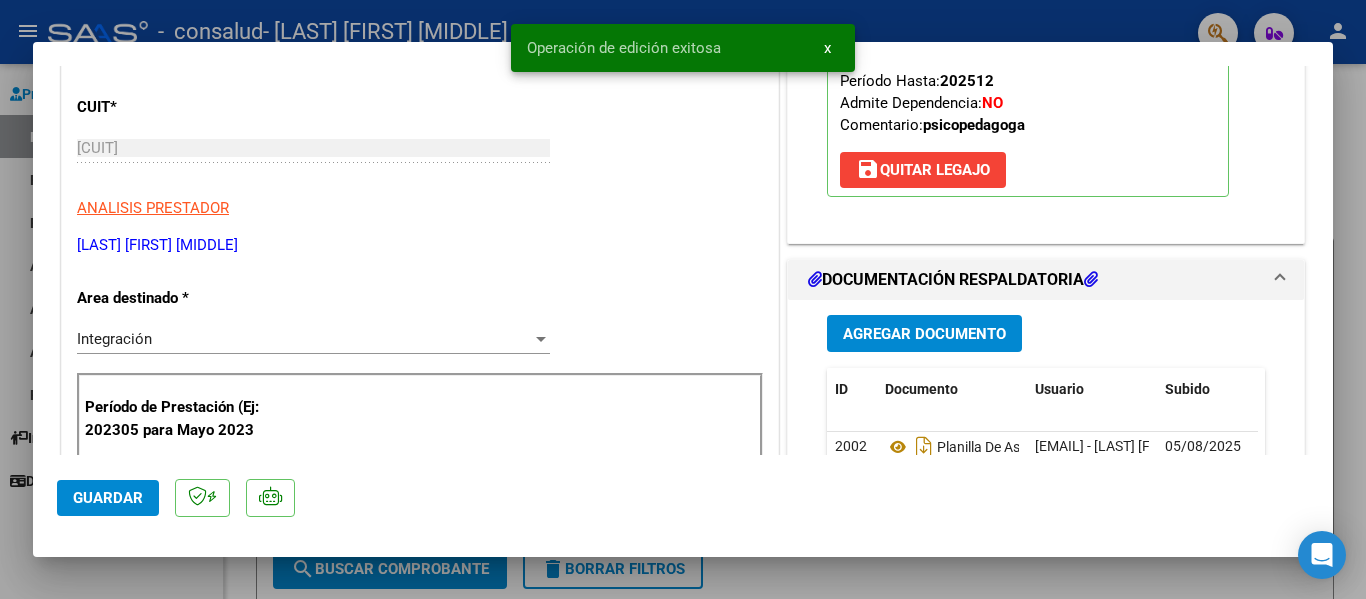 click at bounding box center (683, 299) 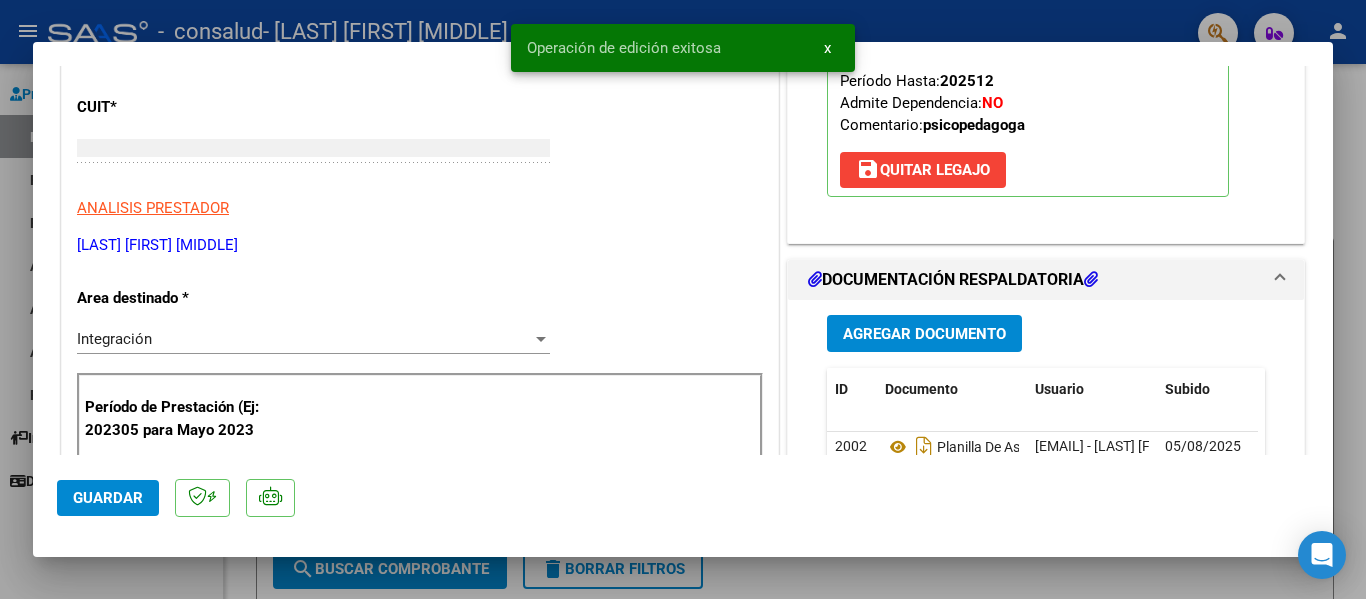 type 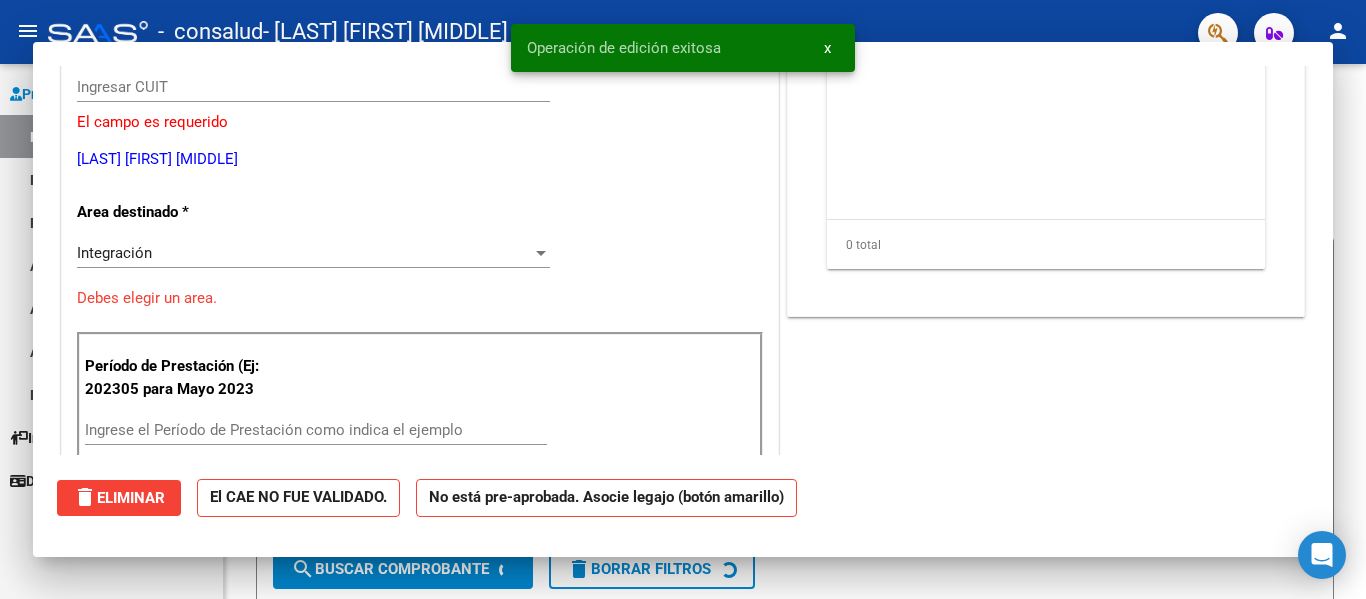 scroll, scrollTop: 228, scrollLeft: 0, axis: vertical 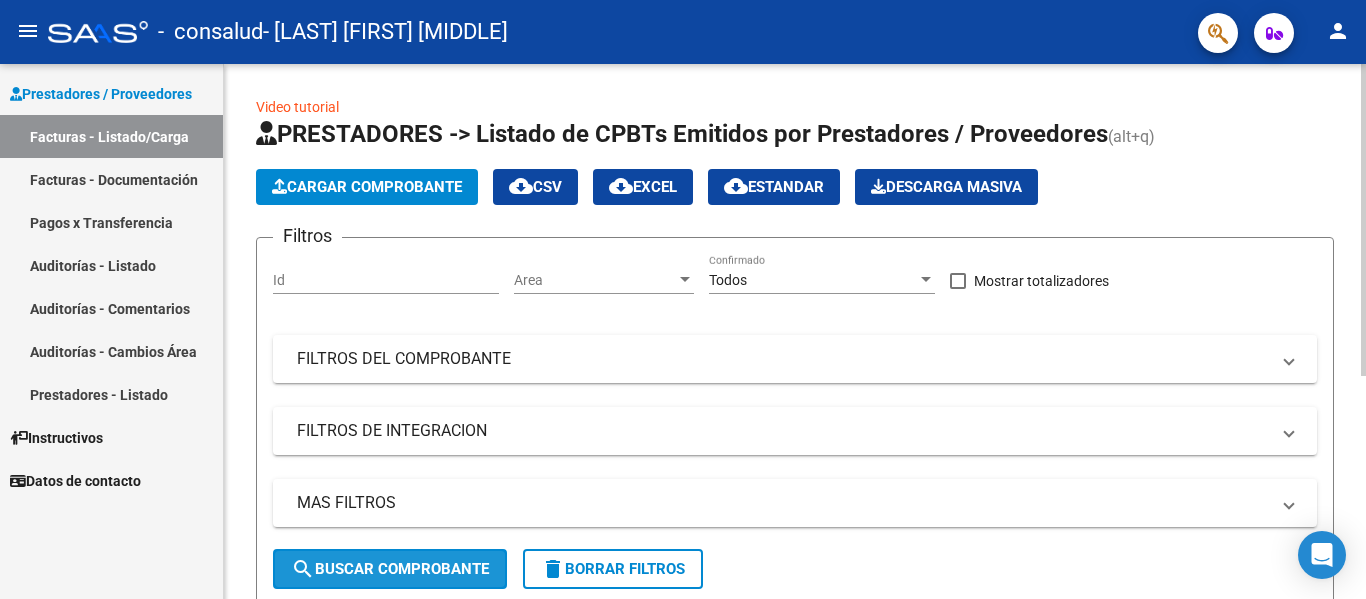 click on "search  Buscar Comprobante" 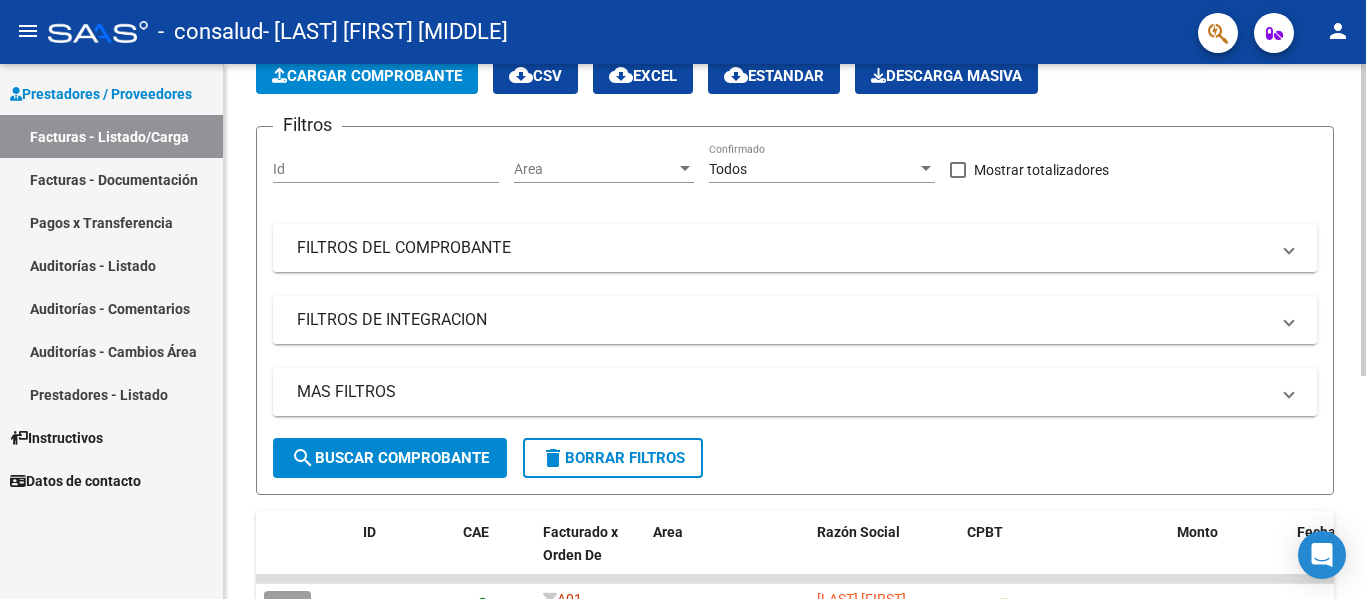 scroll, scrollTop: 383, scrollLeft: 0, axis: vertical 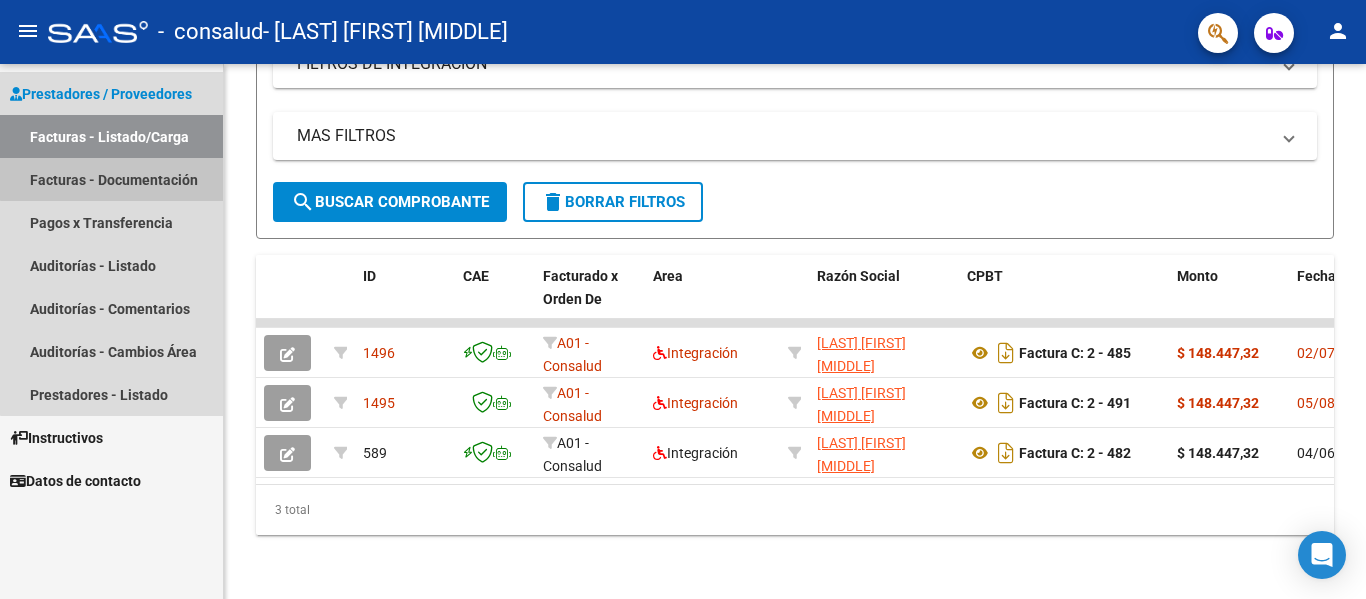click on "Facturas - Documentación" at bounding box center [111, 179] 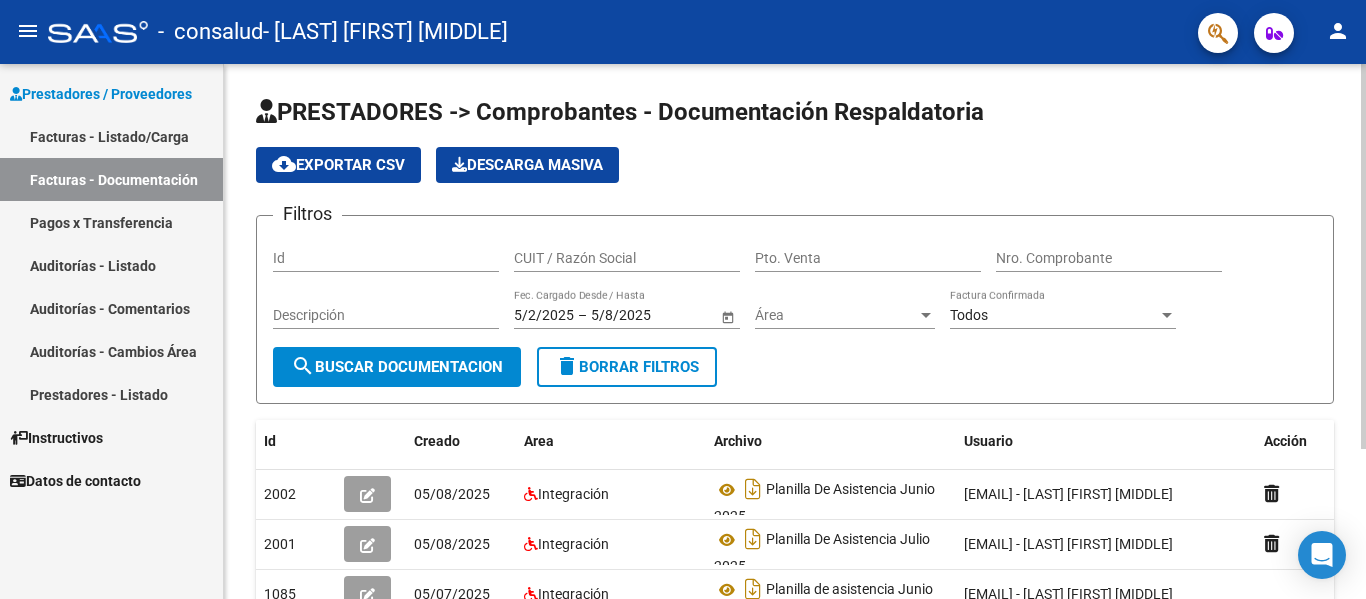 click on "cloud_download  Exportar CSV   Descarga Masiva" 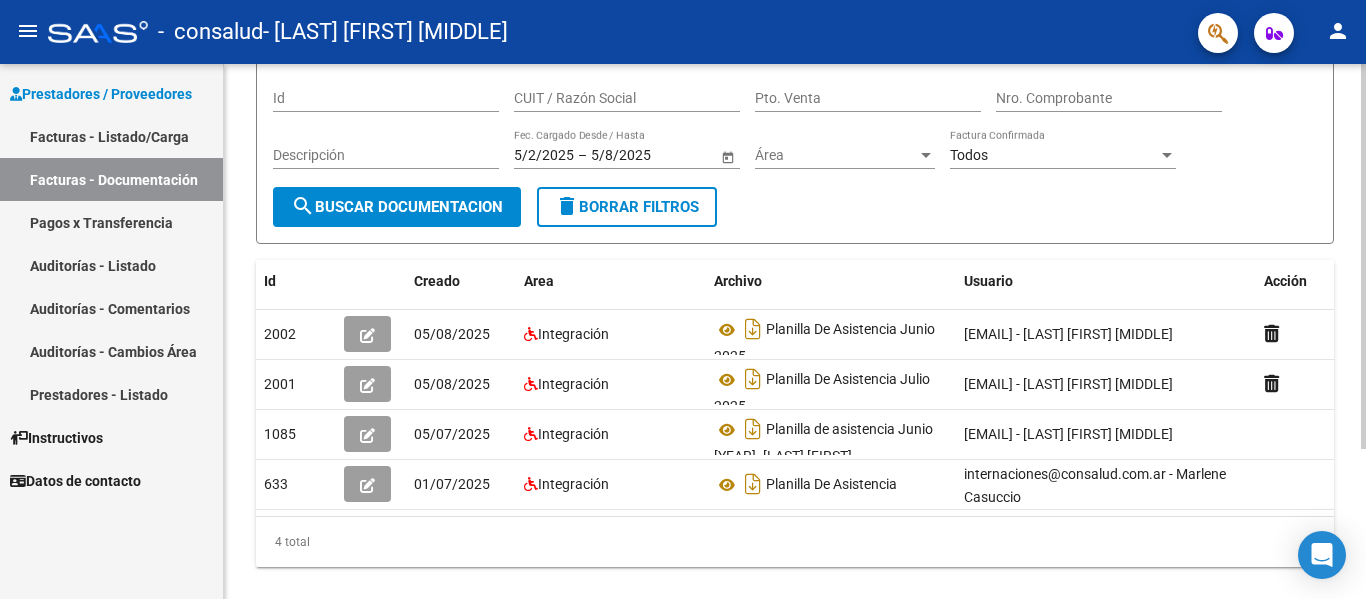 scroll, scrollTop: 200, scrollLeft: 0, axis: vertical 